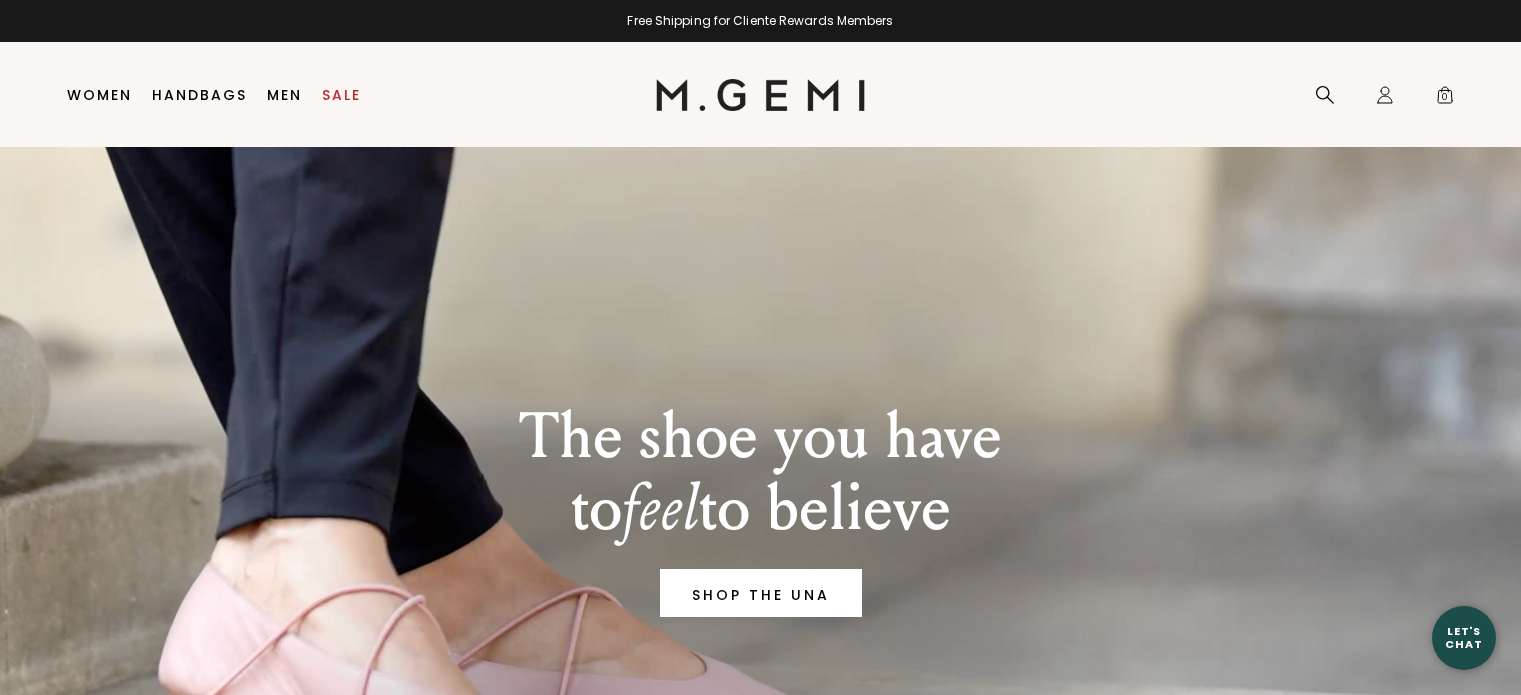 scroll, scrollTop: 0, scrollLeft: 0, axis: both 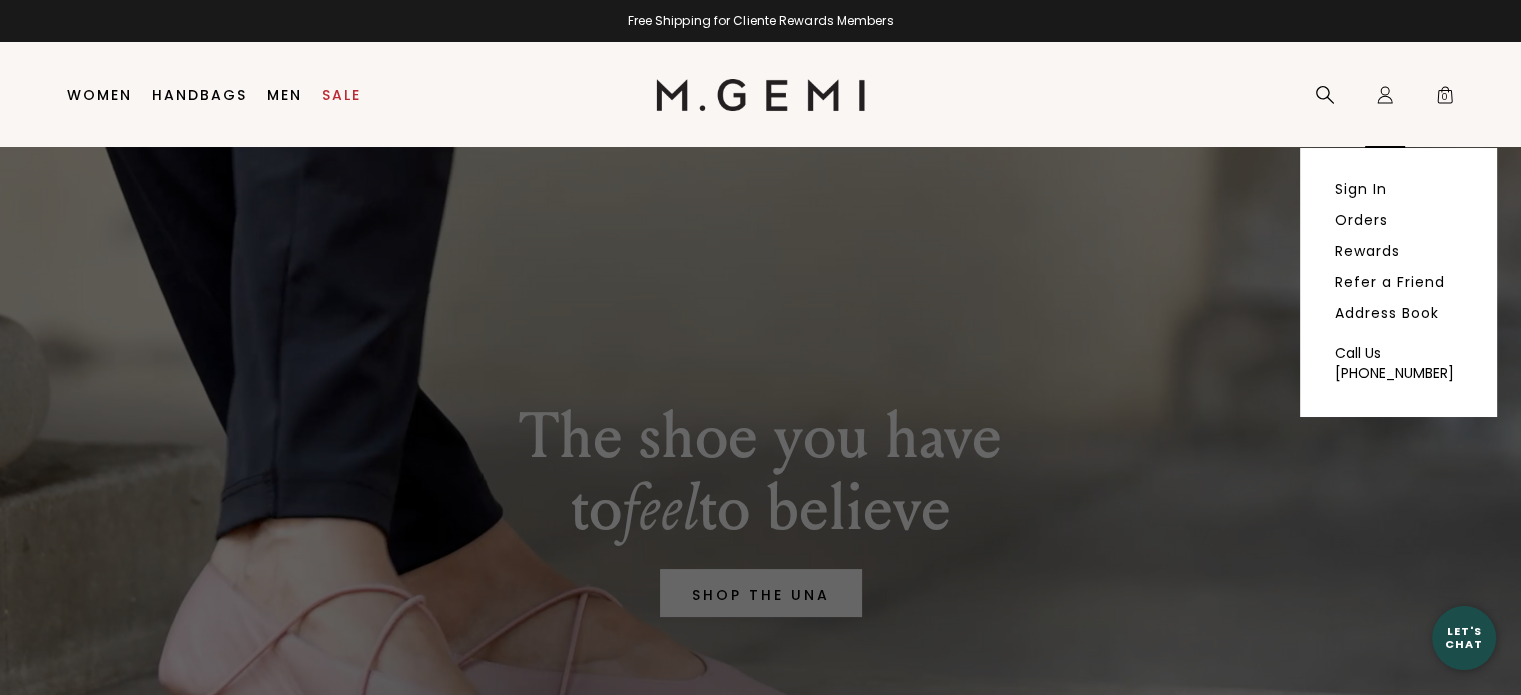 click on "Icons/20x20/profile@2x
Sign In
Orders
Rewards
Refer a Friend
Address Book
Call Us
+1-844-574-4364" at bounding box center [1385, 95] 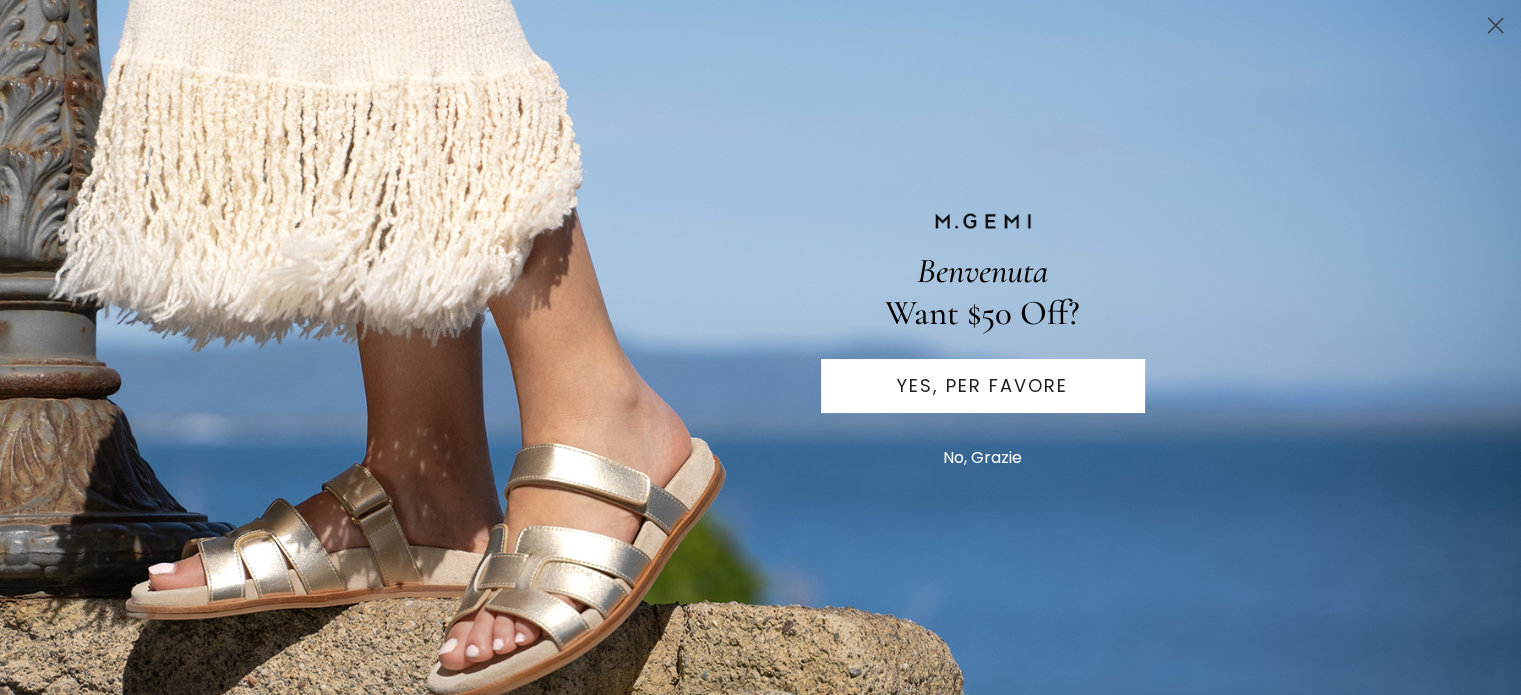 scroll, scrollTop: 0, scrollLeft: 0, axis: both 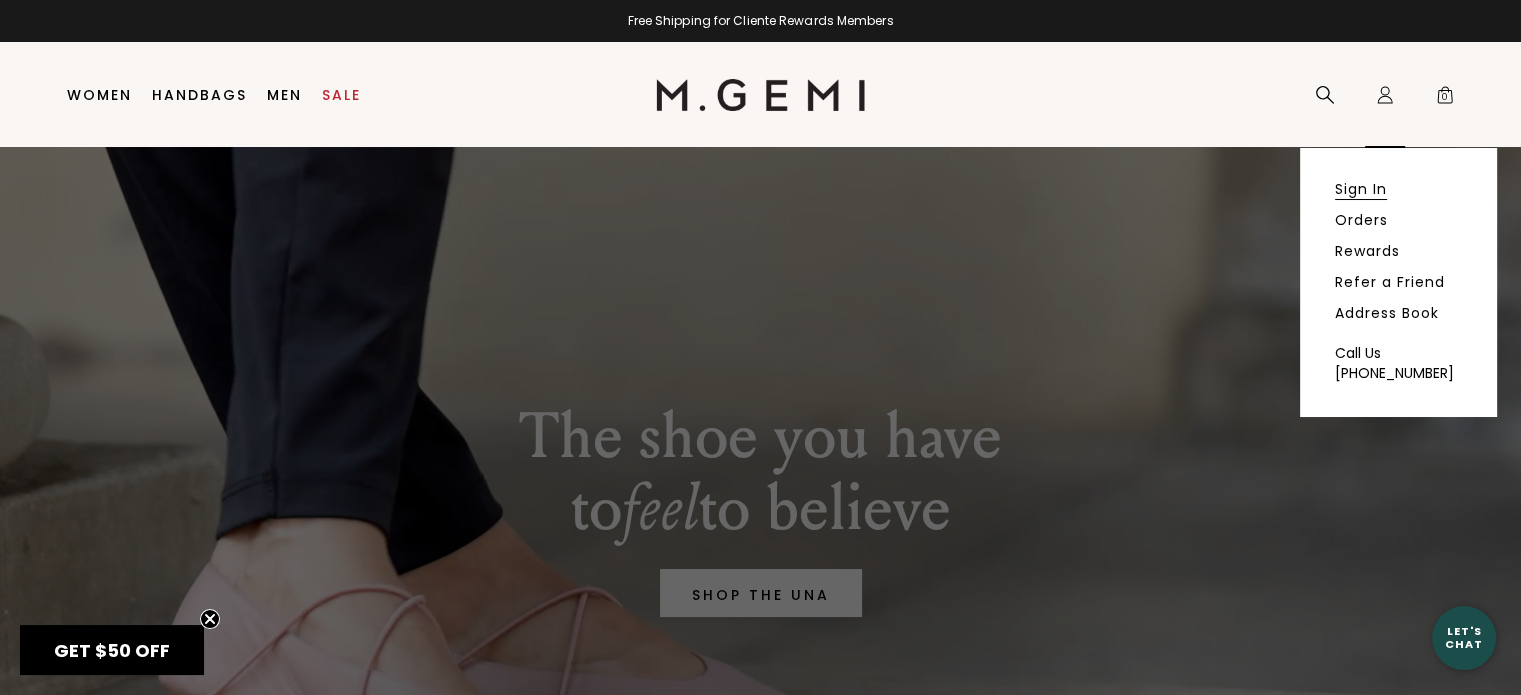 click on "Sign In" at bounding box center [1361, 189] 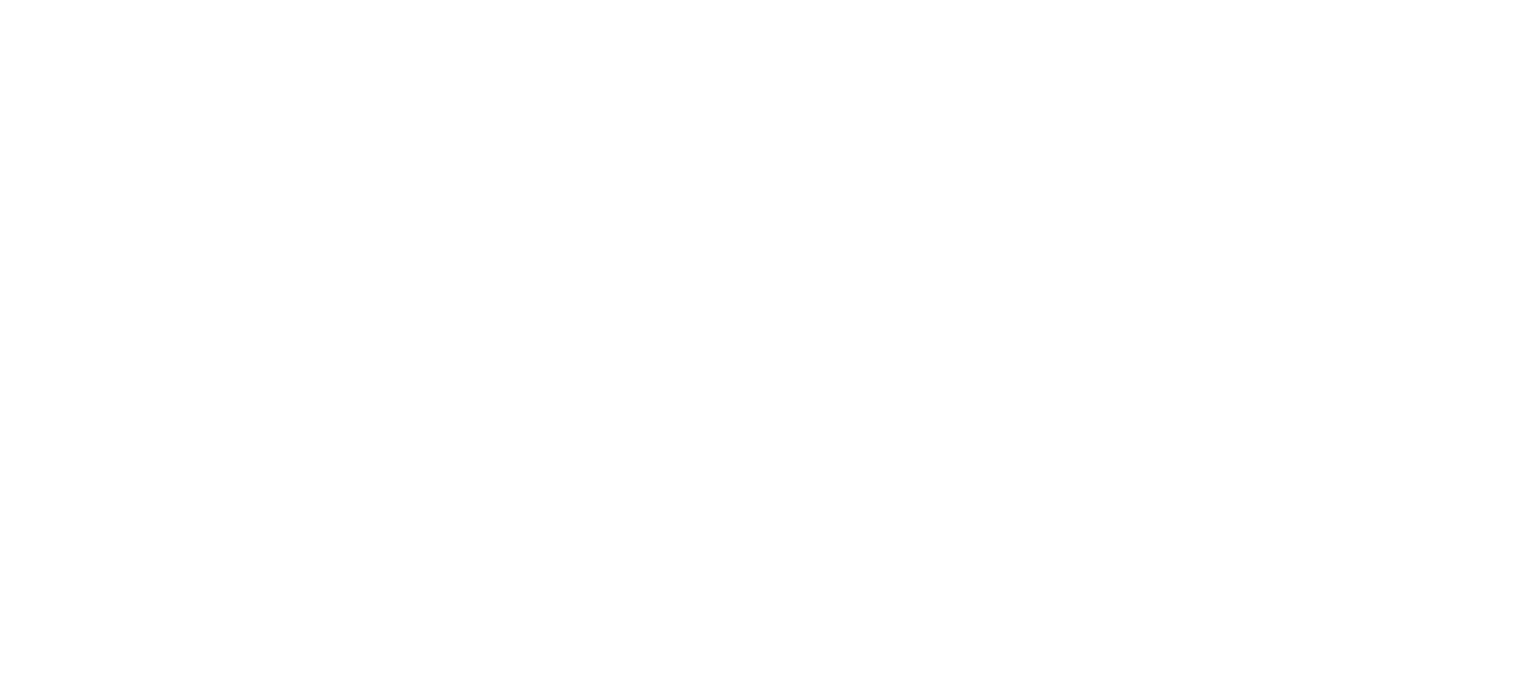 scroll, scrollTop: 0, scrollLeft: 0, axis: both 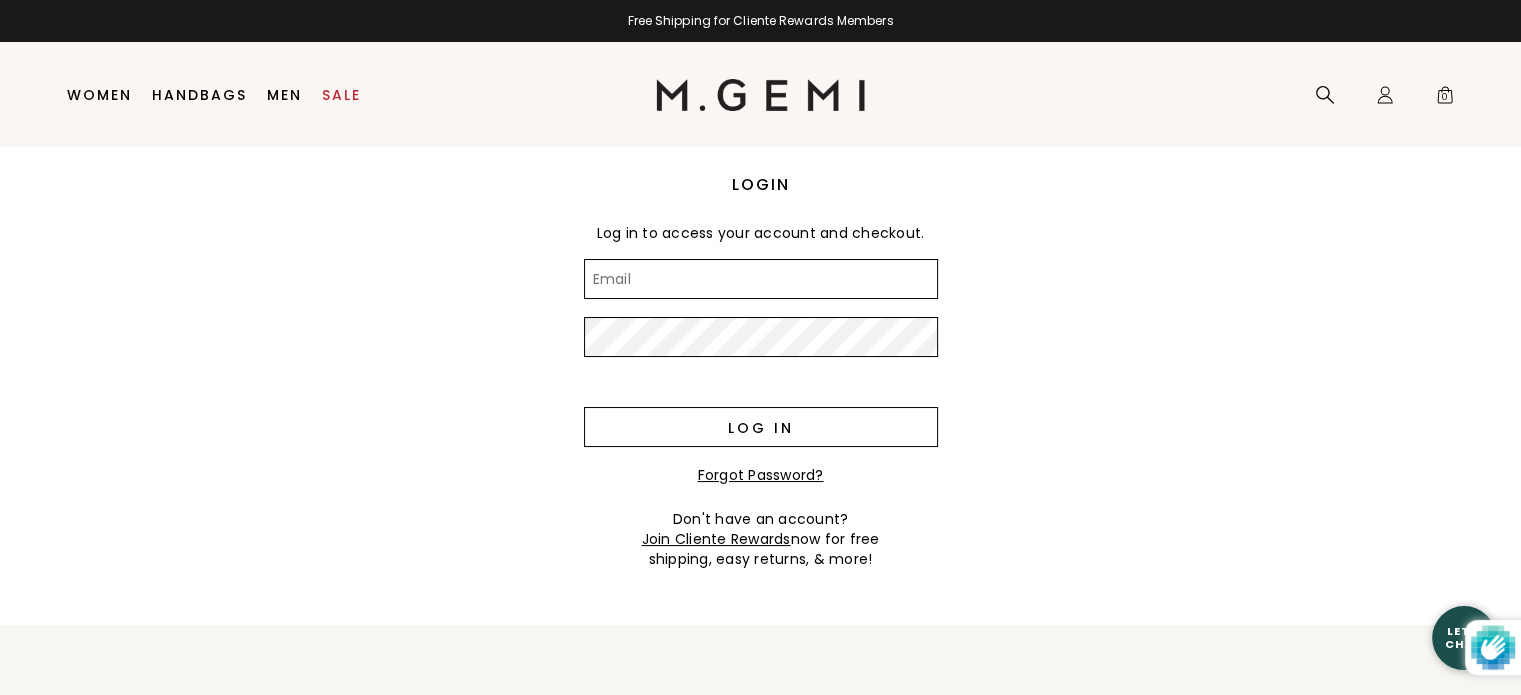 type on "marci.spivey@gmail.com" 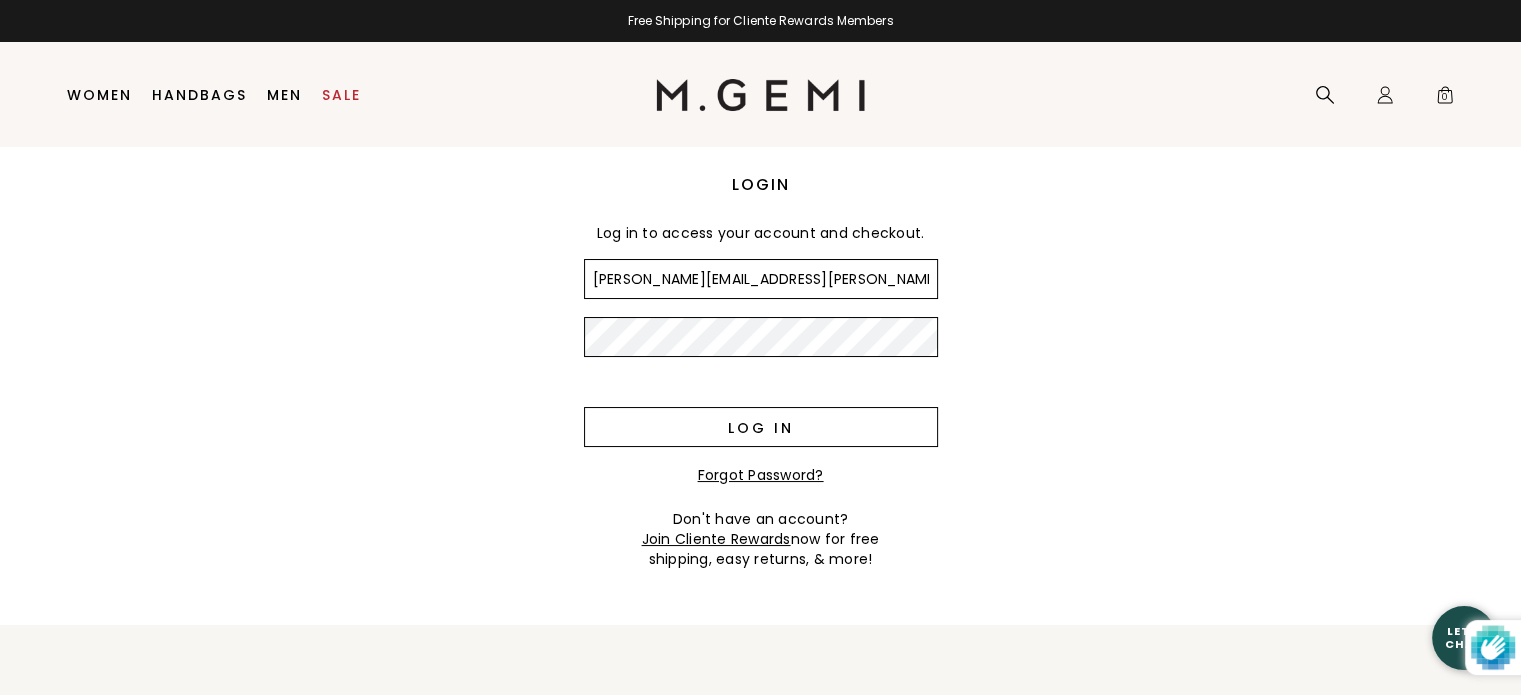 click on "Log in" at bounding box center (761, 427) 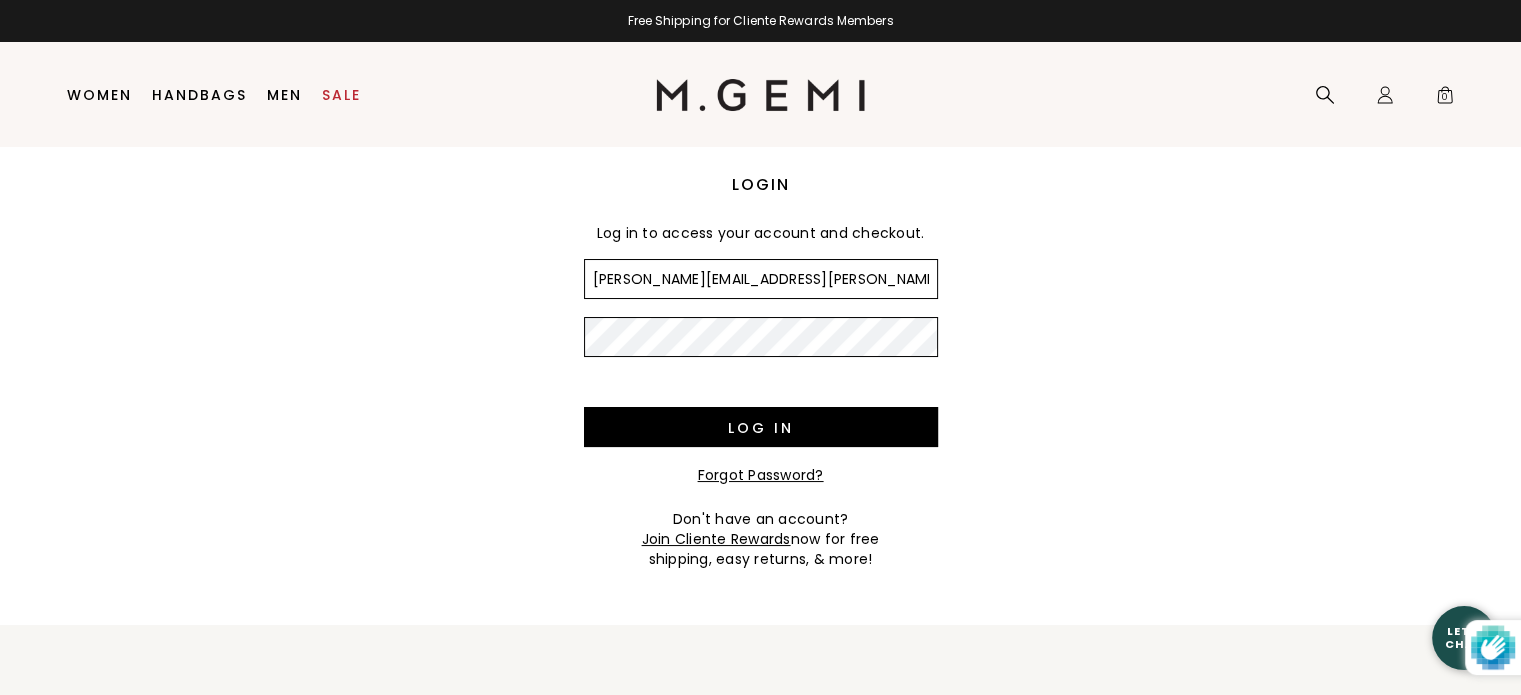 scroll, scrollTop: 0, scrollLeft: 0, axis: both 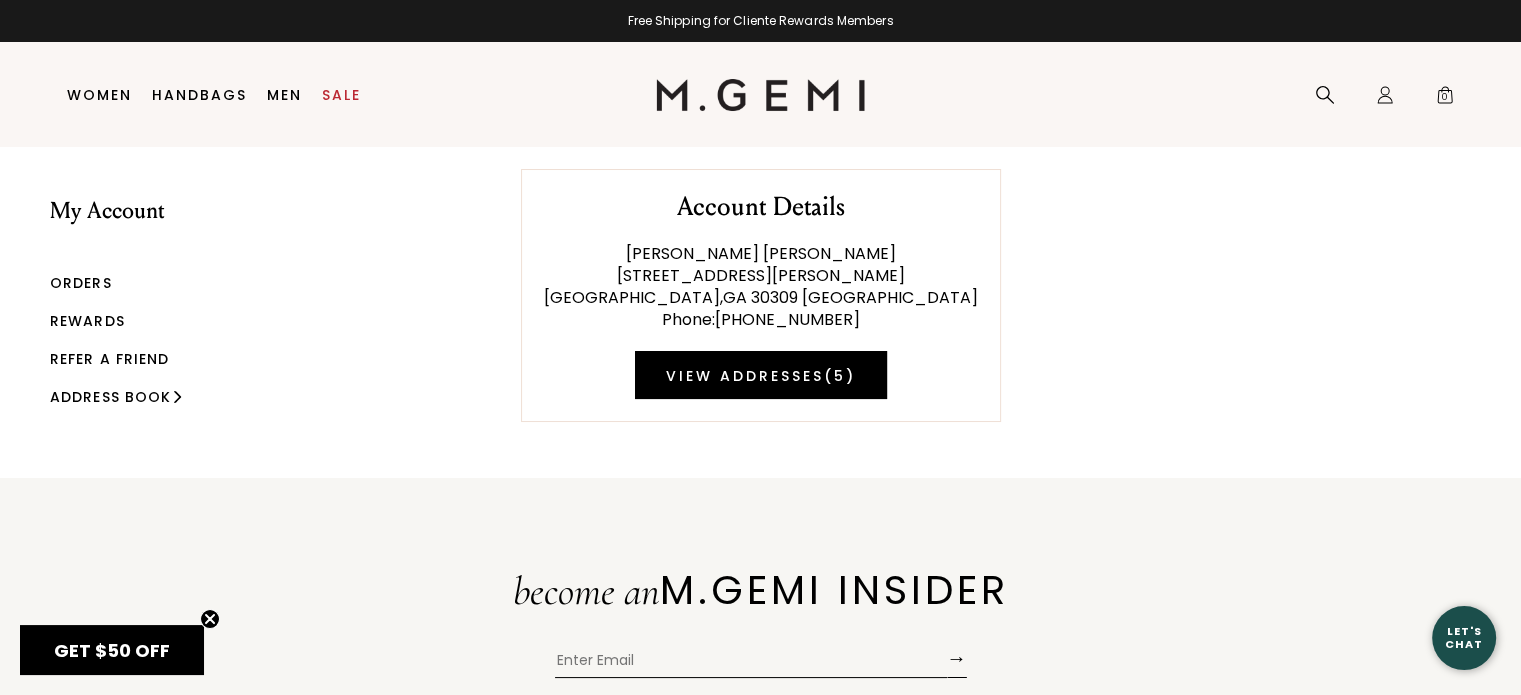 click on "Orders" at bounding box center (81, 283) 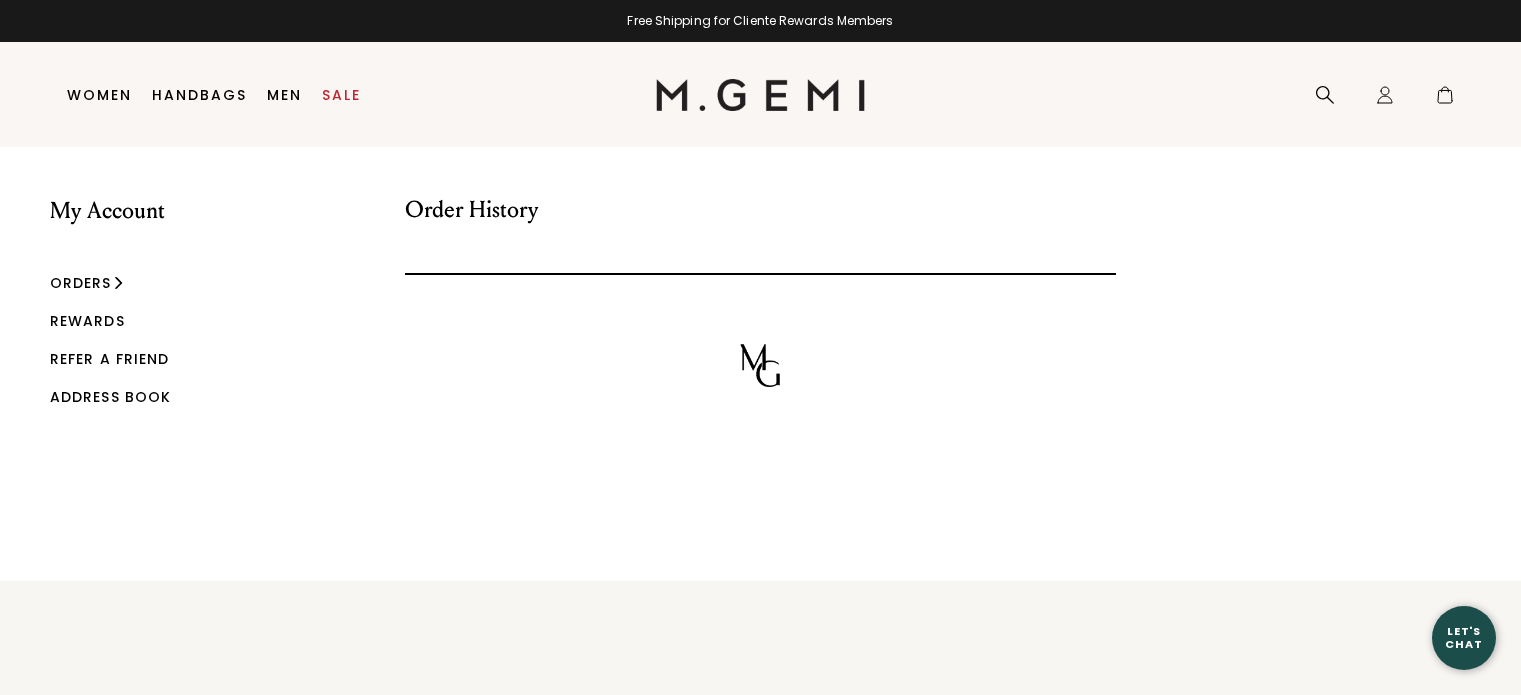 scroll, scrollTop: 0, scrollLeft: 0, axis: both 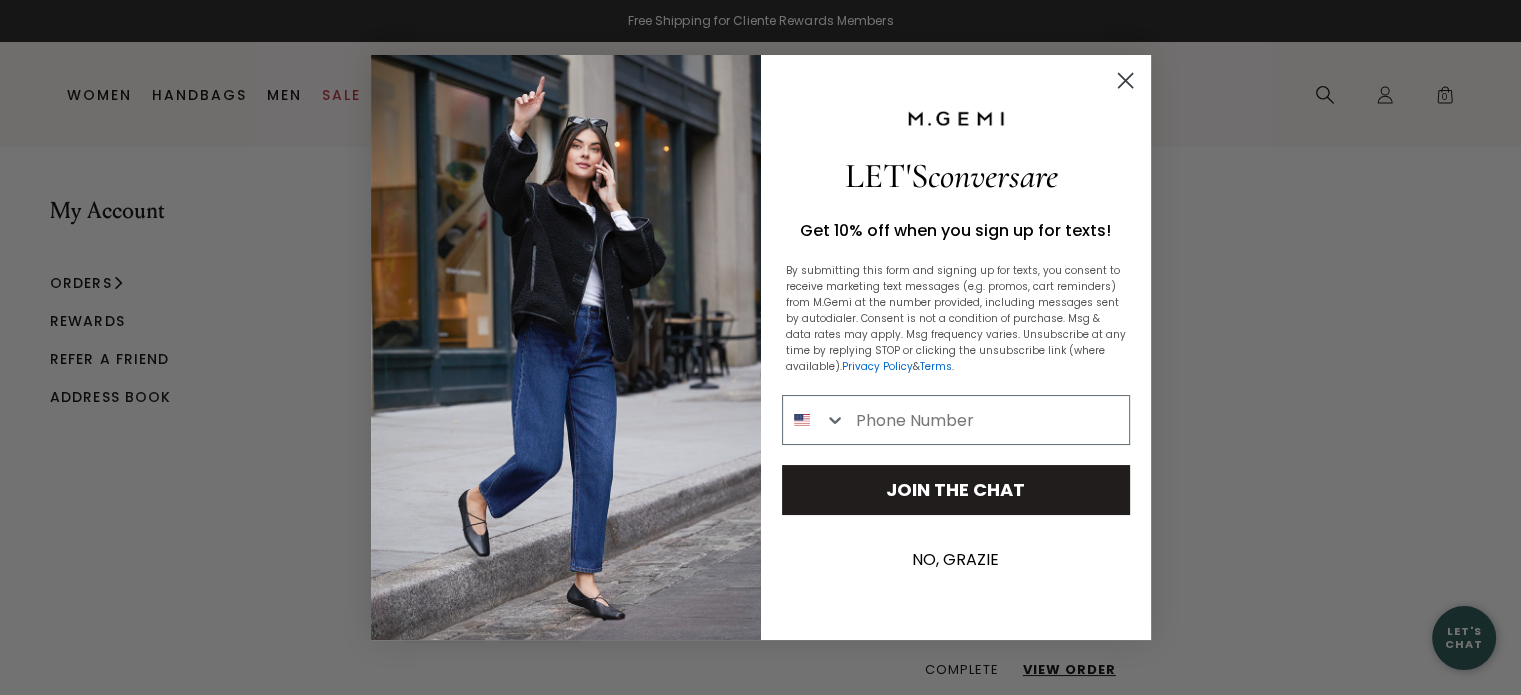 click 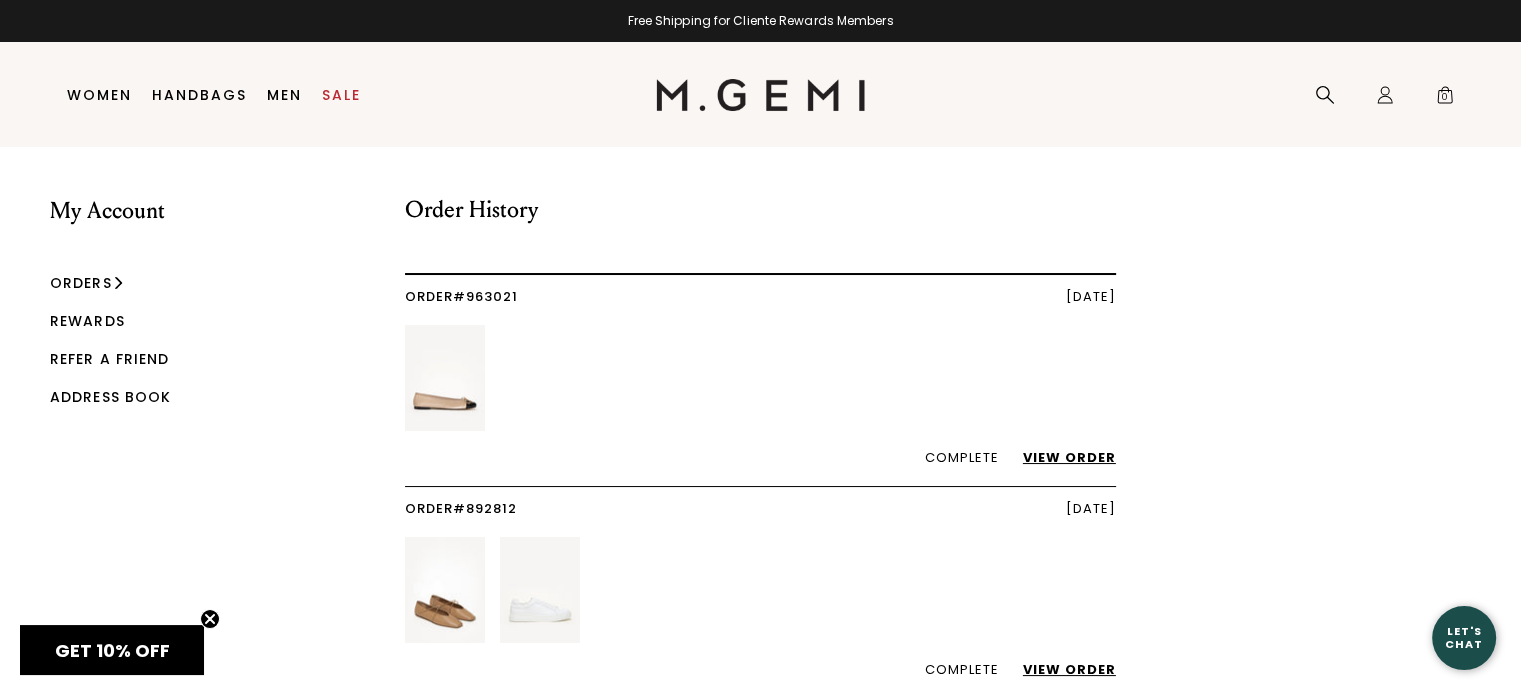click on "View Order" at bounding box center [1059, 669] 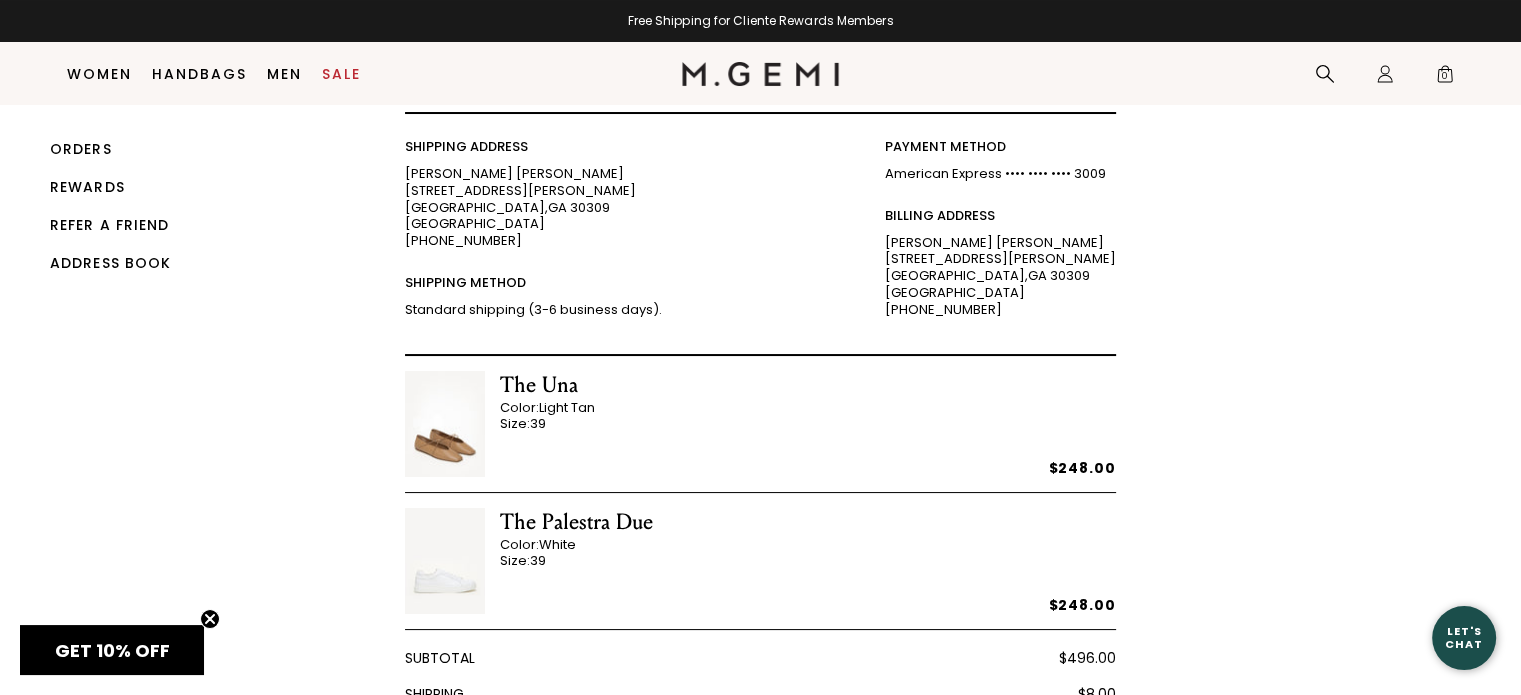 scroll, scrollTop: 91, scrollLeft: 0, axis: vertical 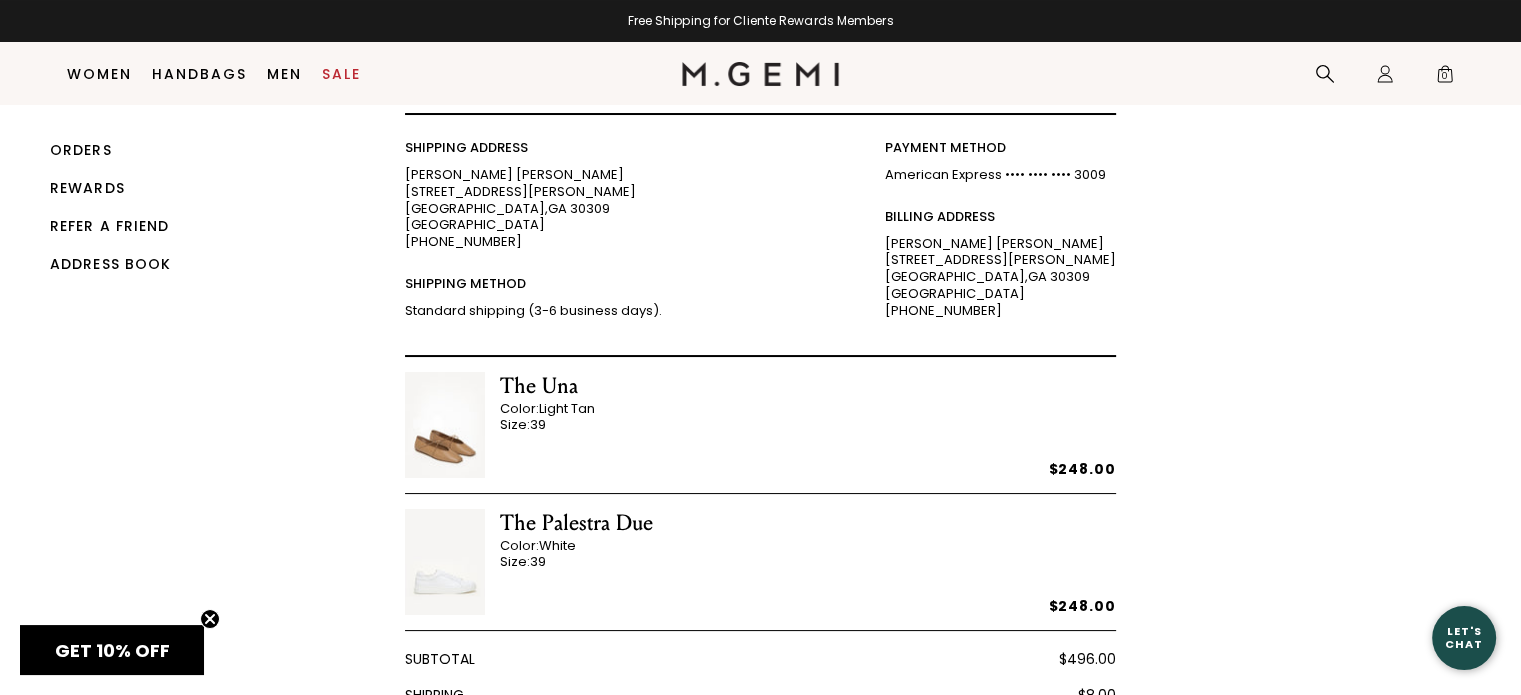 click at bounding box center [445, 562] 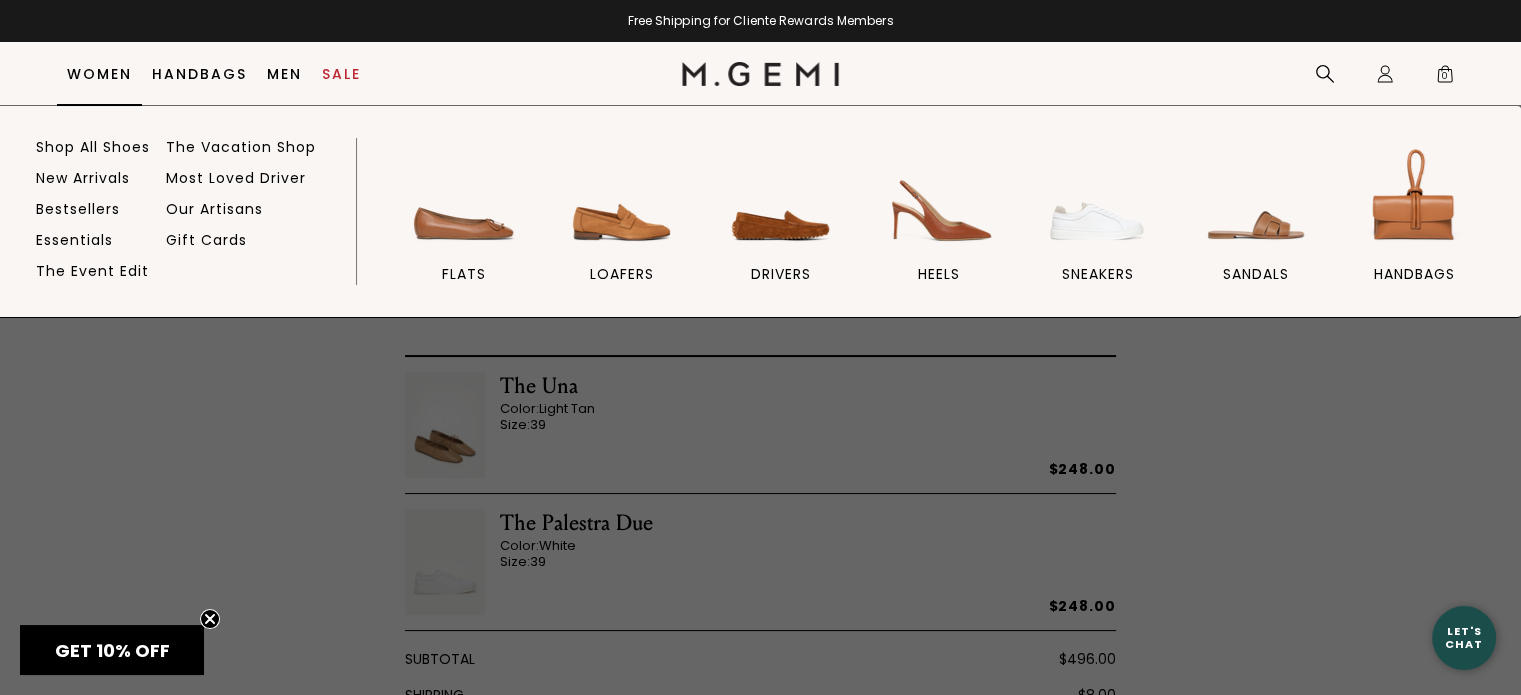 click on "Women" at bounding box center [99, 74] 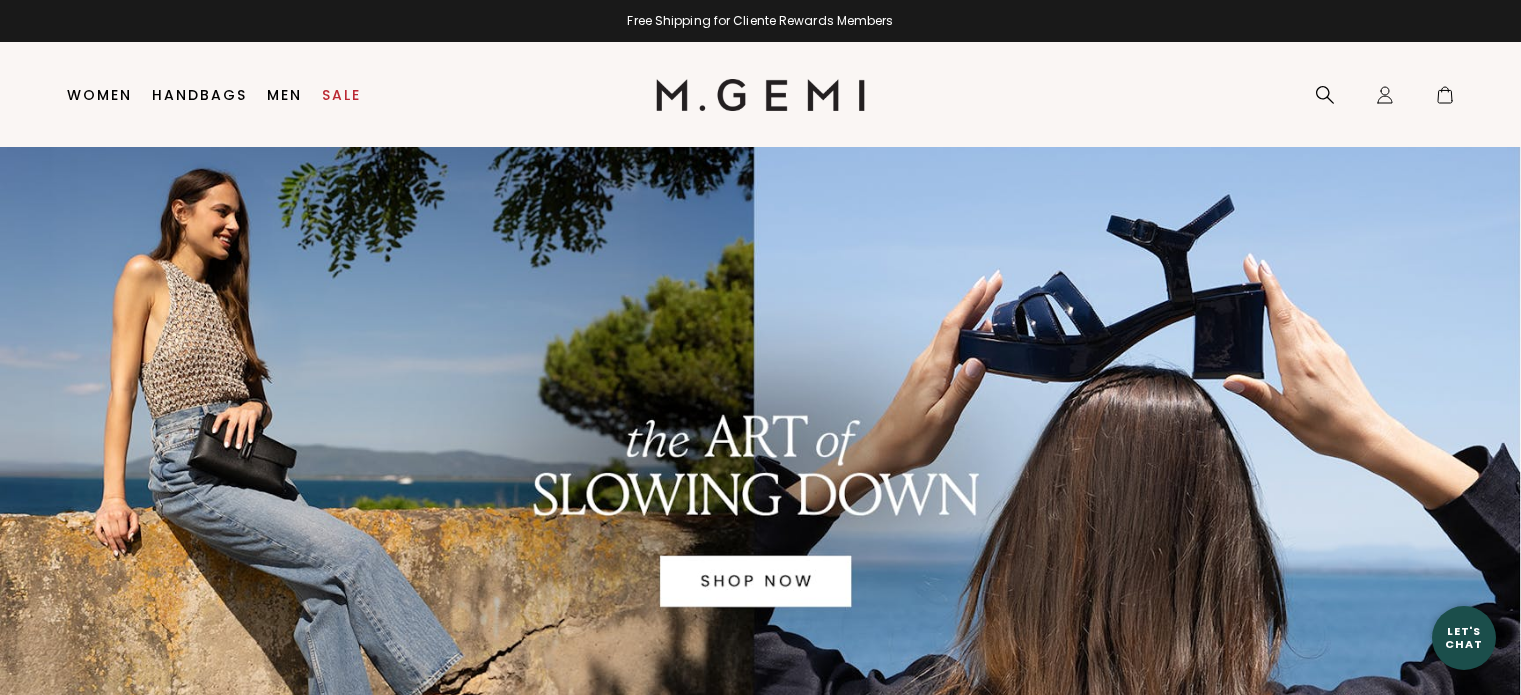scroll, scrollTop: 0, scrollLeft: 0, axis: both 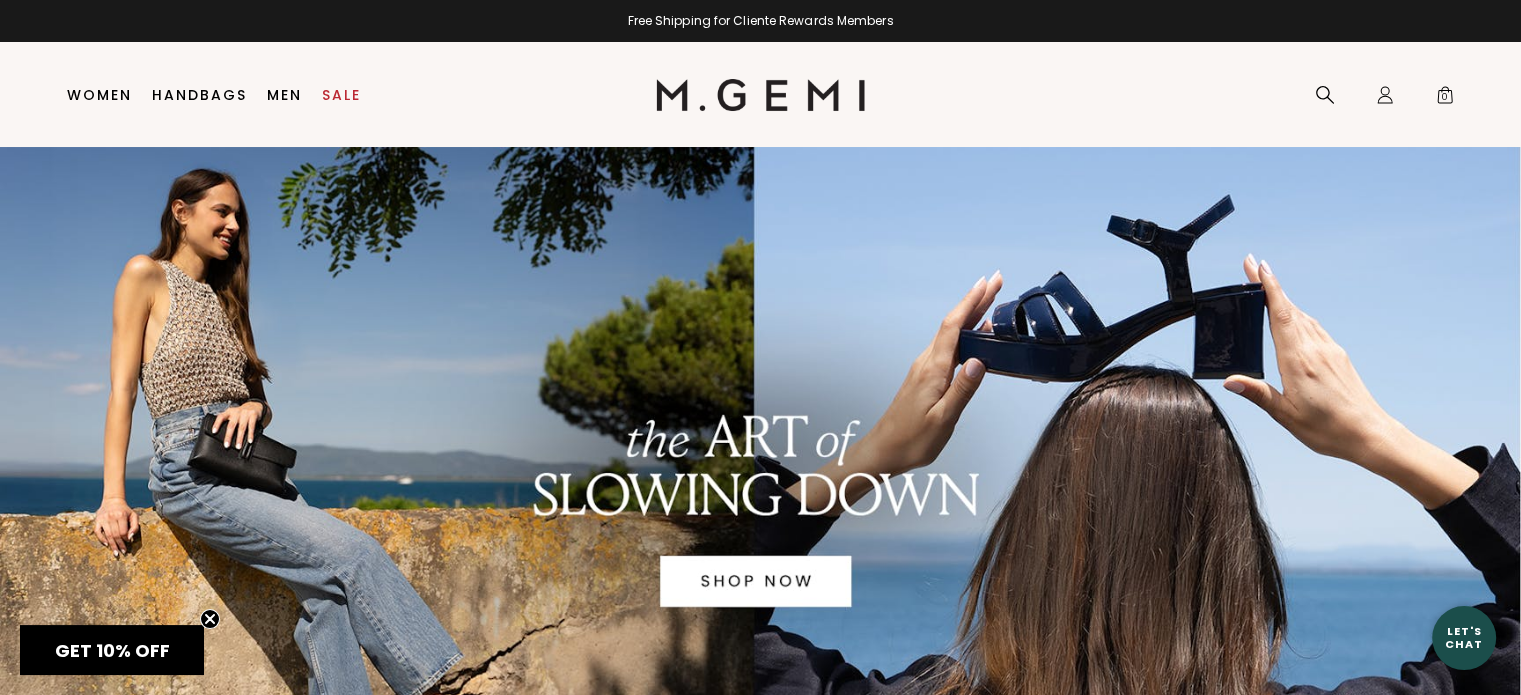 click at bounding box center [760, 515] 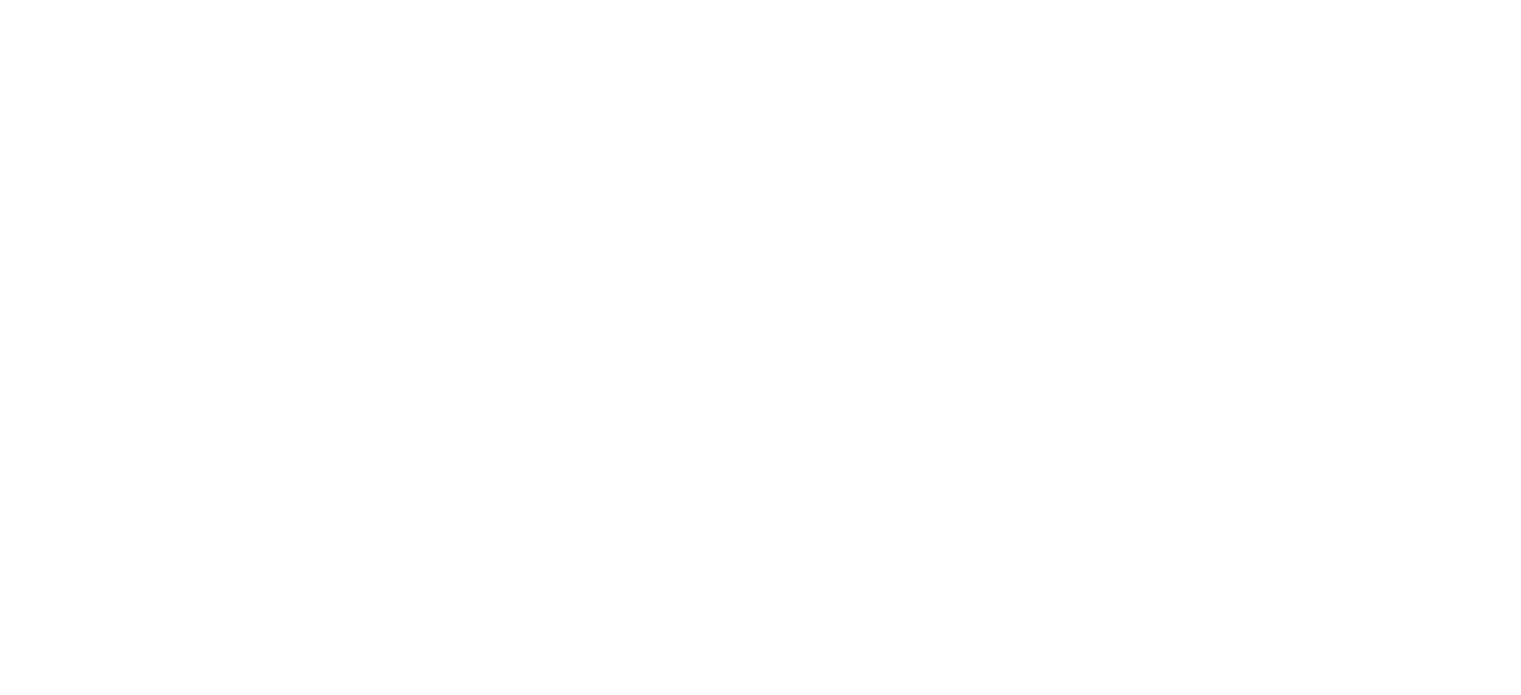scroll, scrollTop: 0, scrollLeft: 0, axis: both 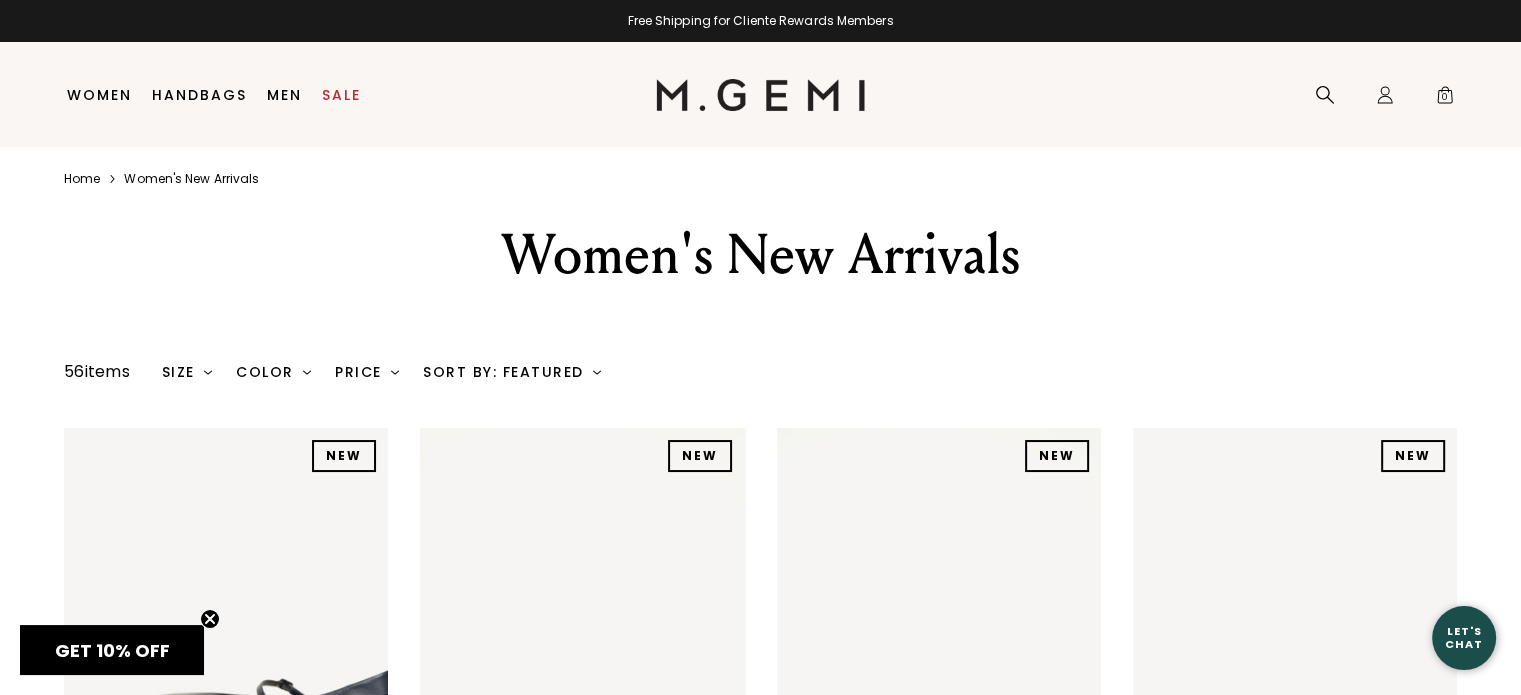 click on "Home" at bounding box center (82, 179) 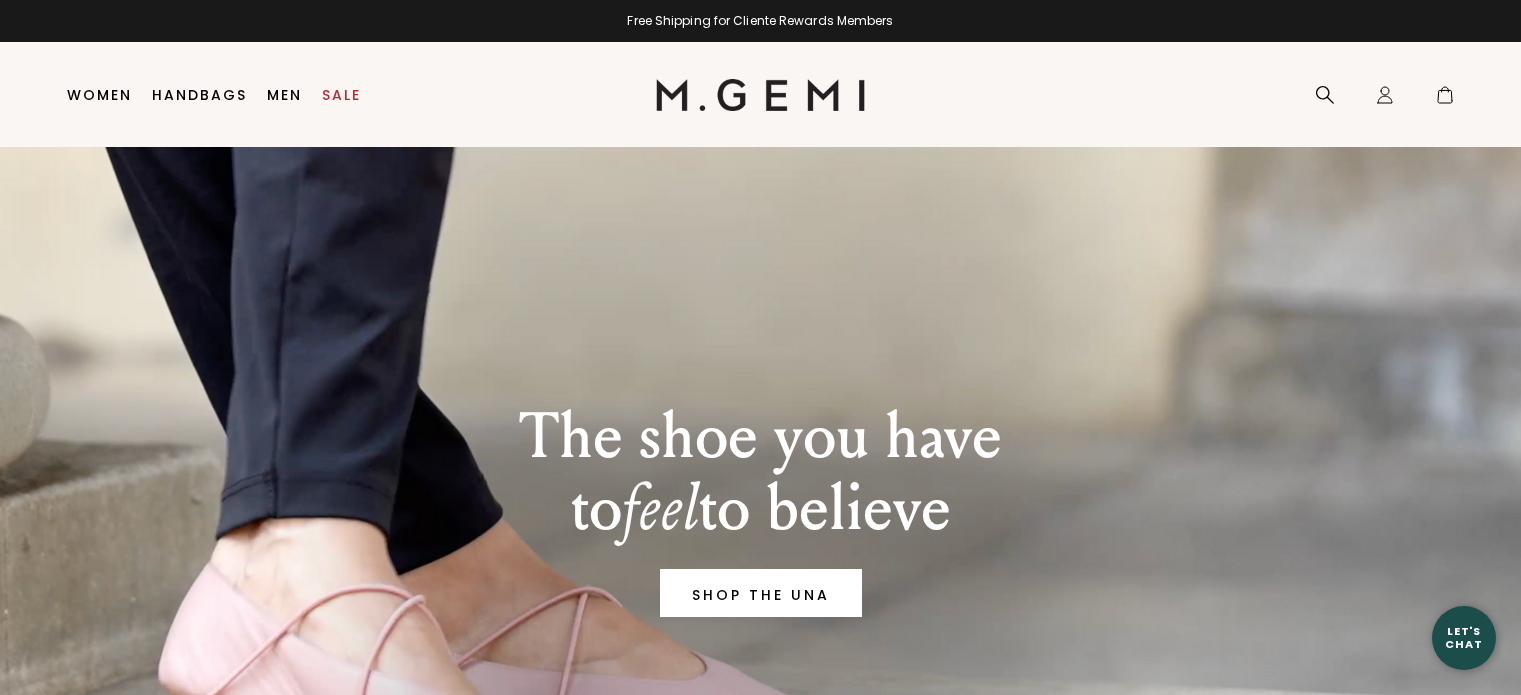 scroll, scrollTop: 0, scrollLeft: 0, axis: both 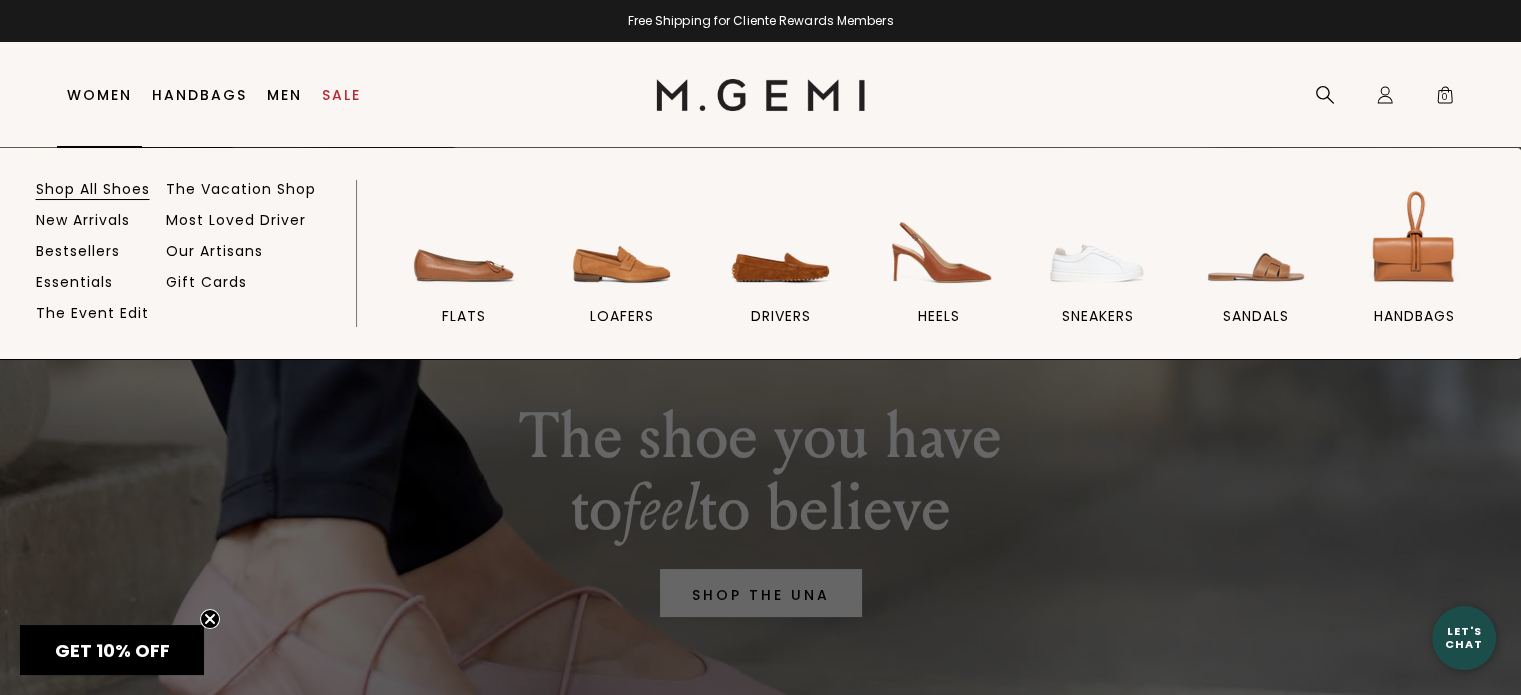 click on "Shop All Shoes" at bounding box center (93, 189) 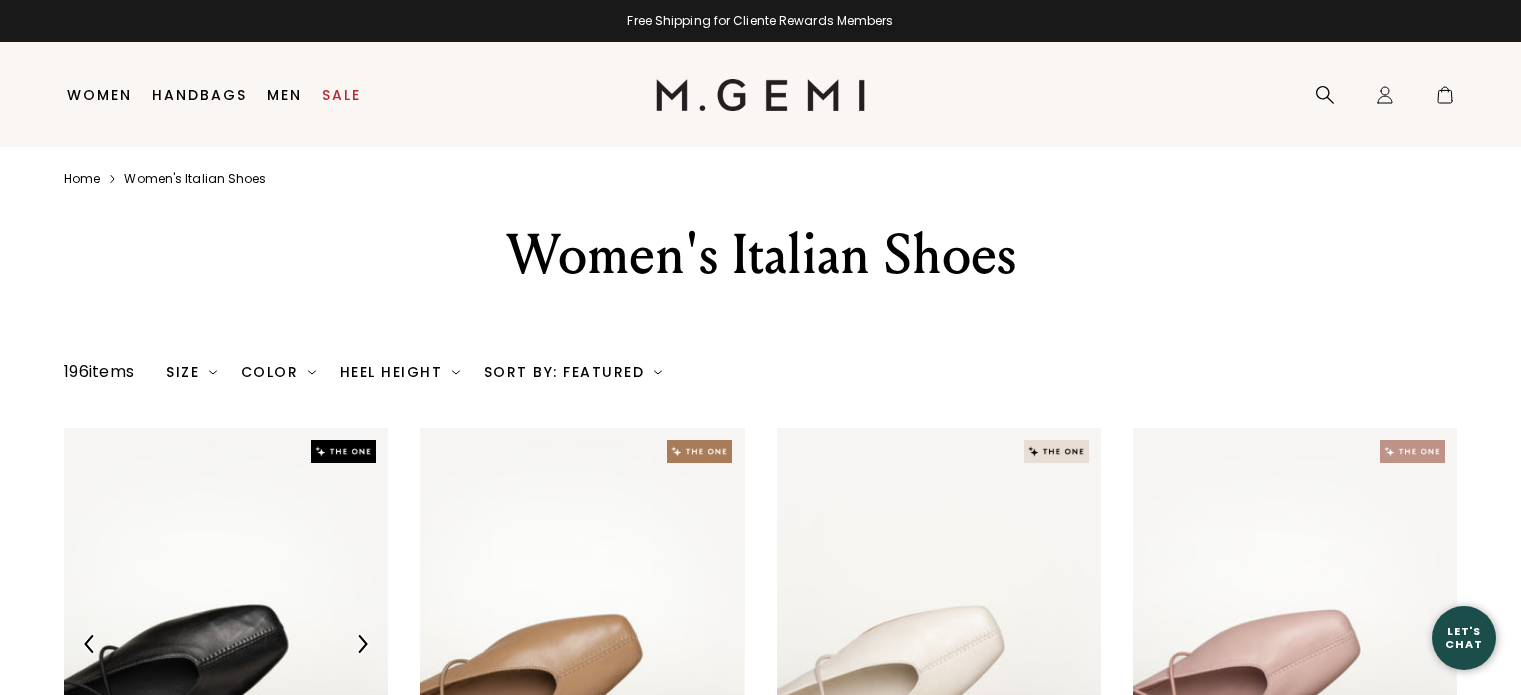 scroll, scrollTop: 0, scrollLeft: 0, axis: both 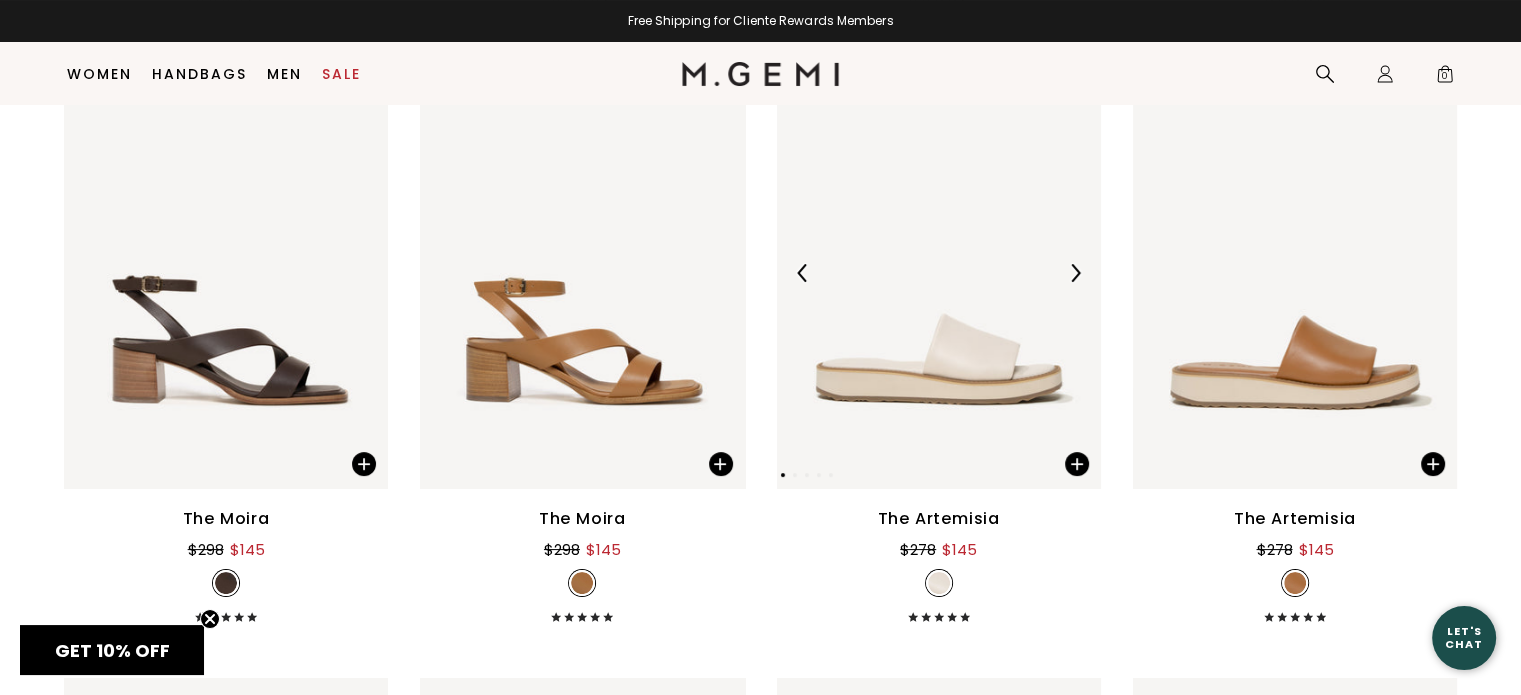 click at bounding box center (939, 273) 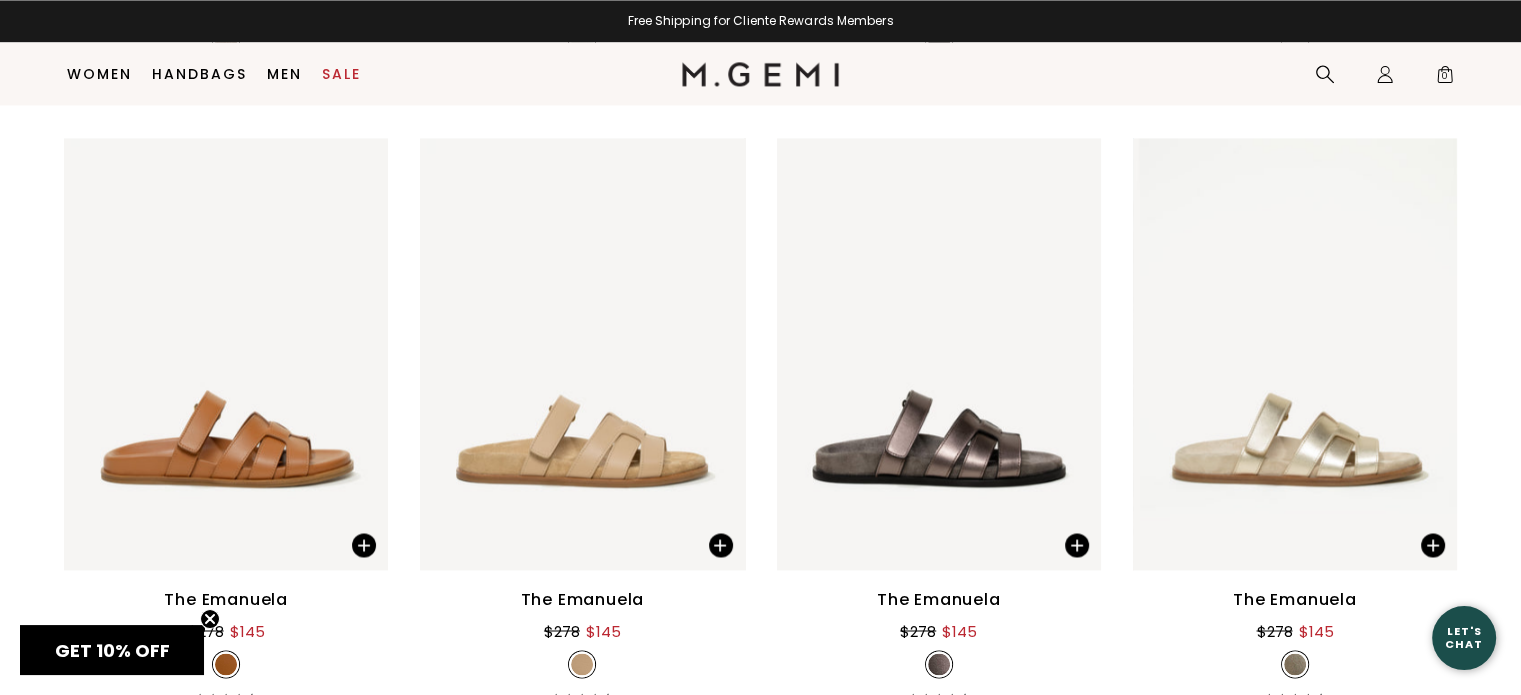 scroll, scrollTop: 10819, scrollLeft: 0, axis: vertical 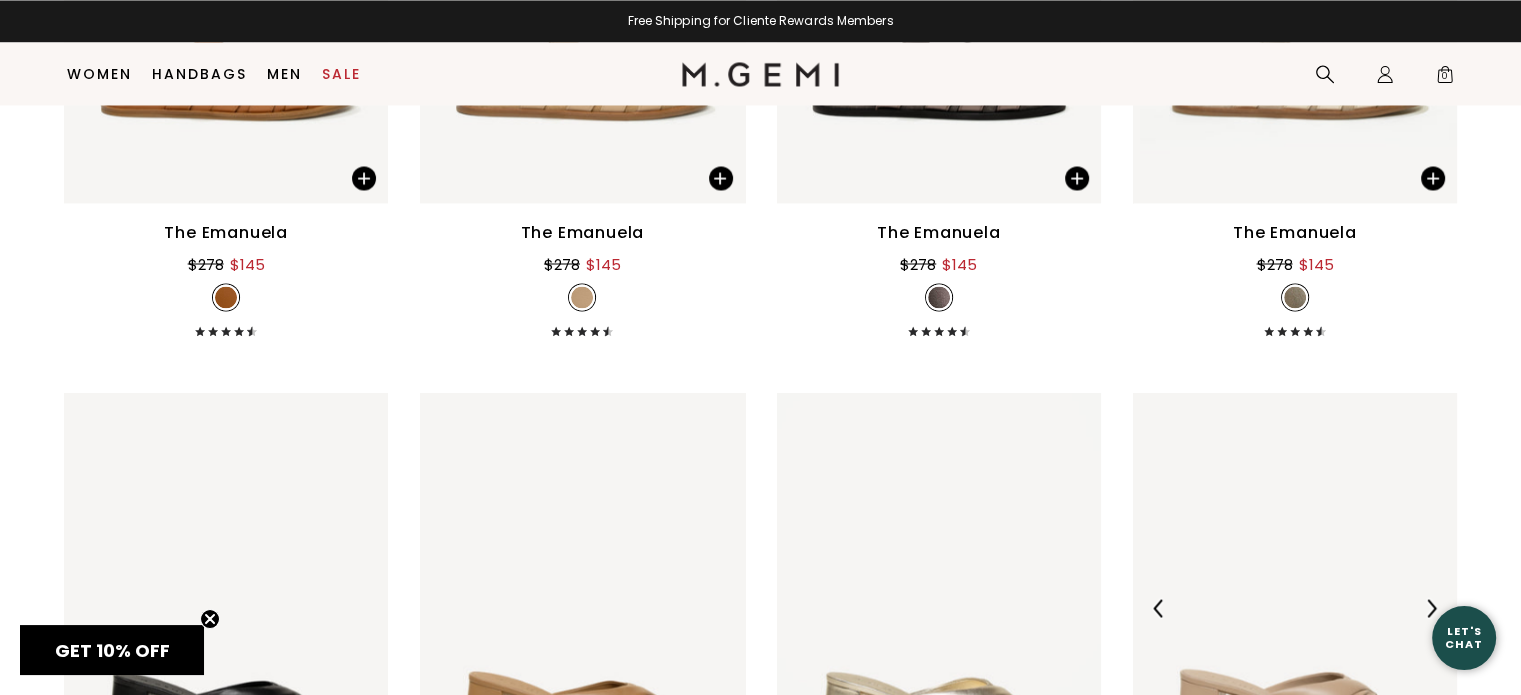 click at bounding box center [1295, 608] 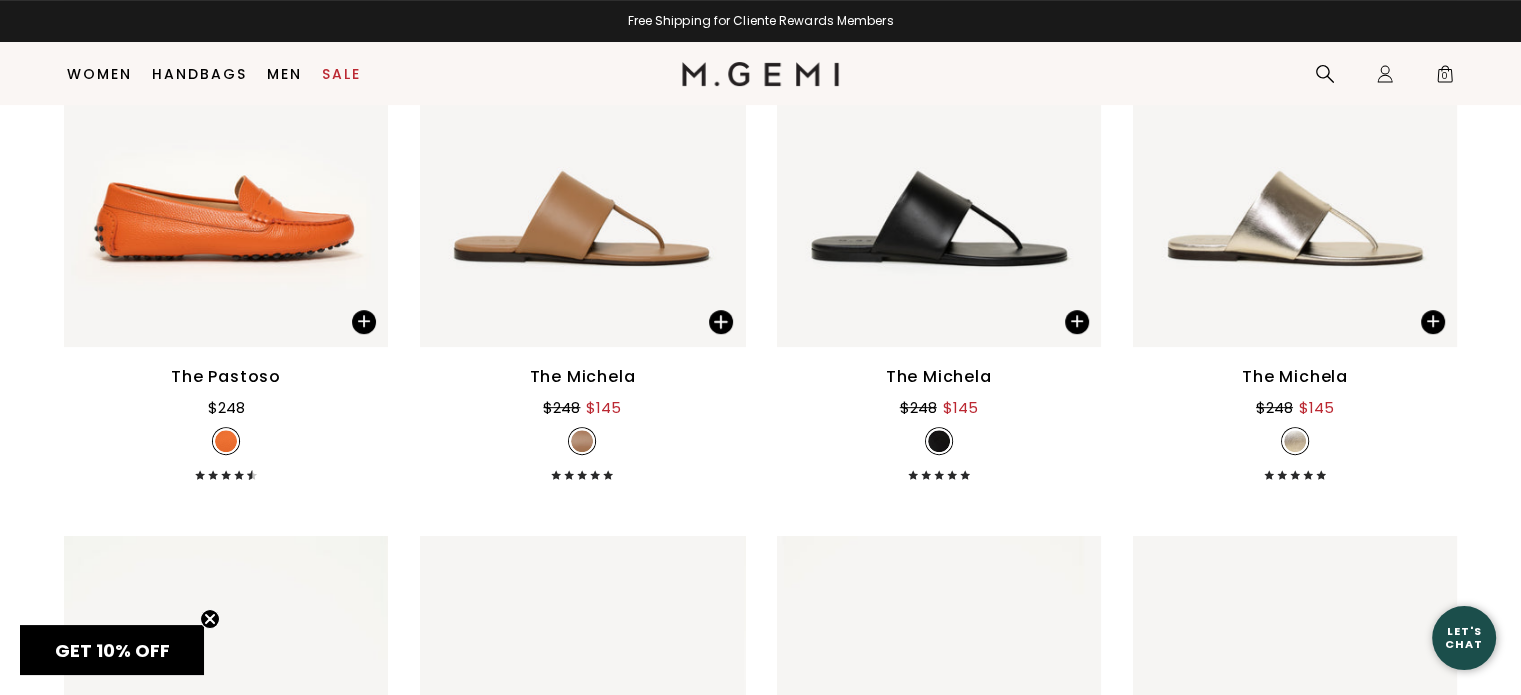 scroll, scrollTop: 16180, scrollLeft: 0, axis: vertical 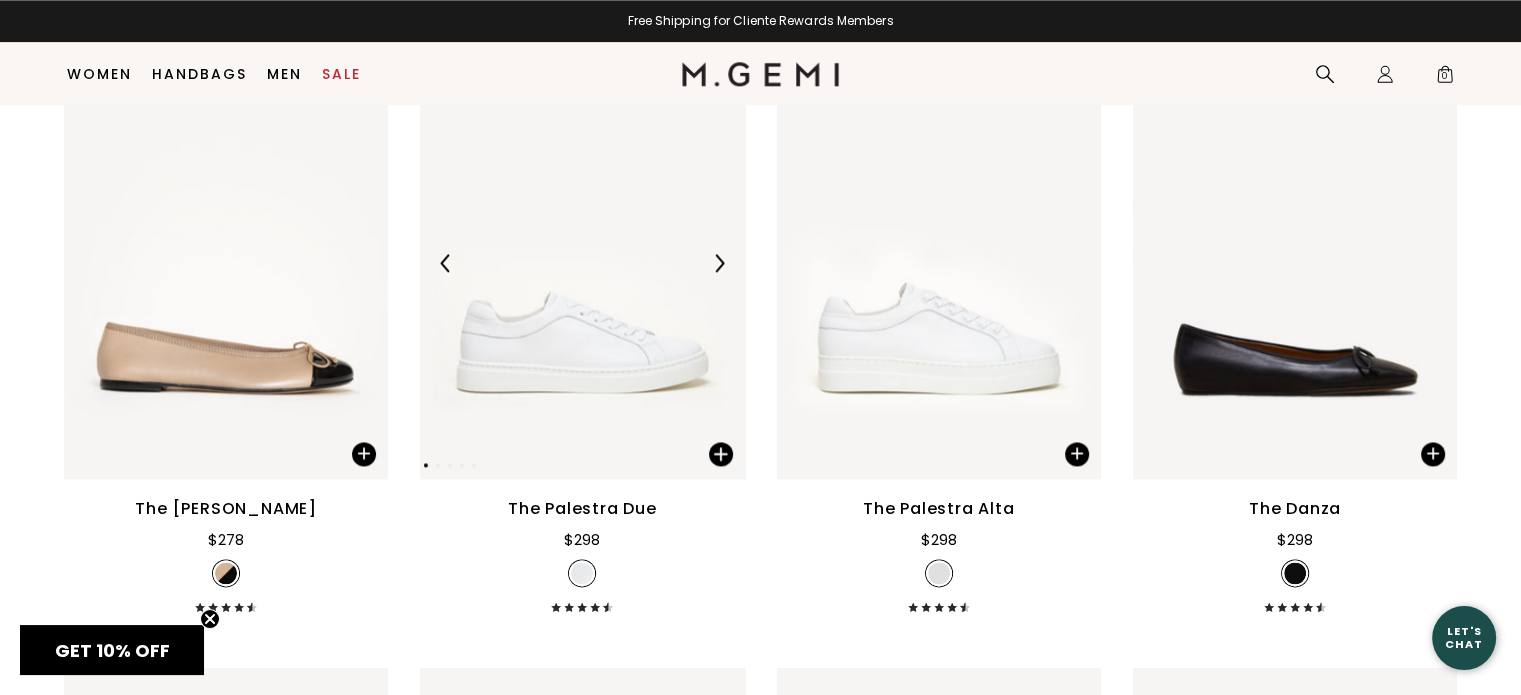 click at bounding box center (582, 263) 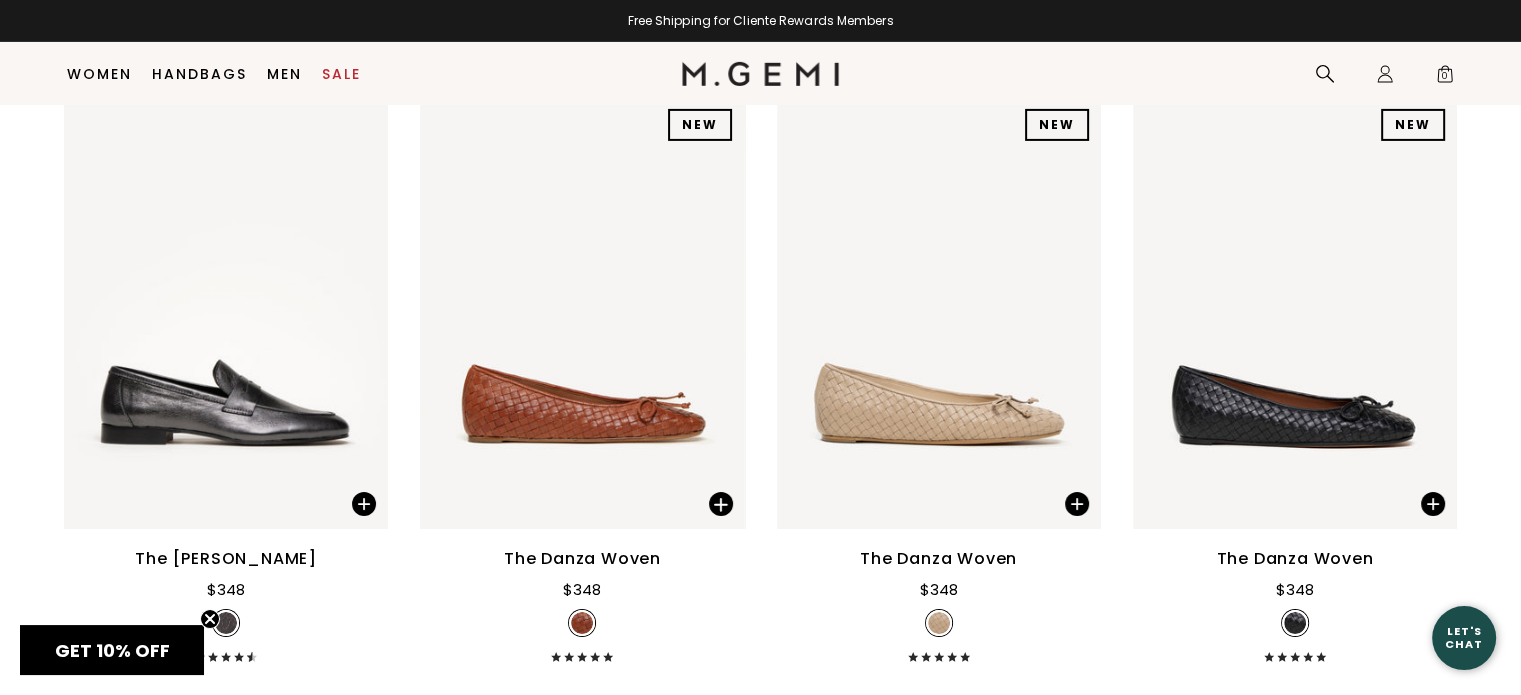 scroll, scrollTop: 22571, scrollLeft: 0, axis: vertical 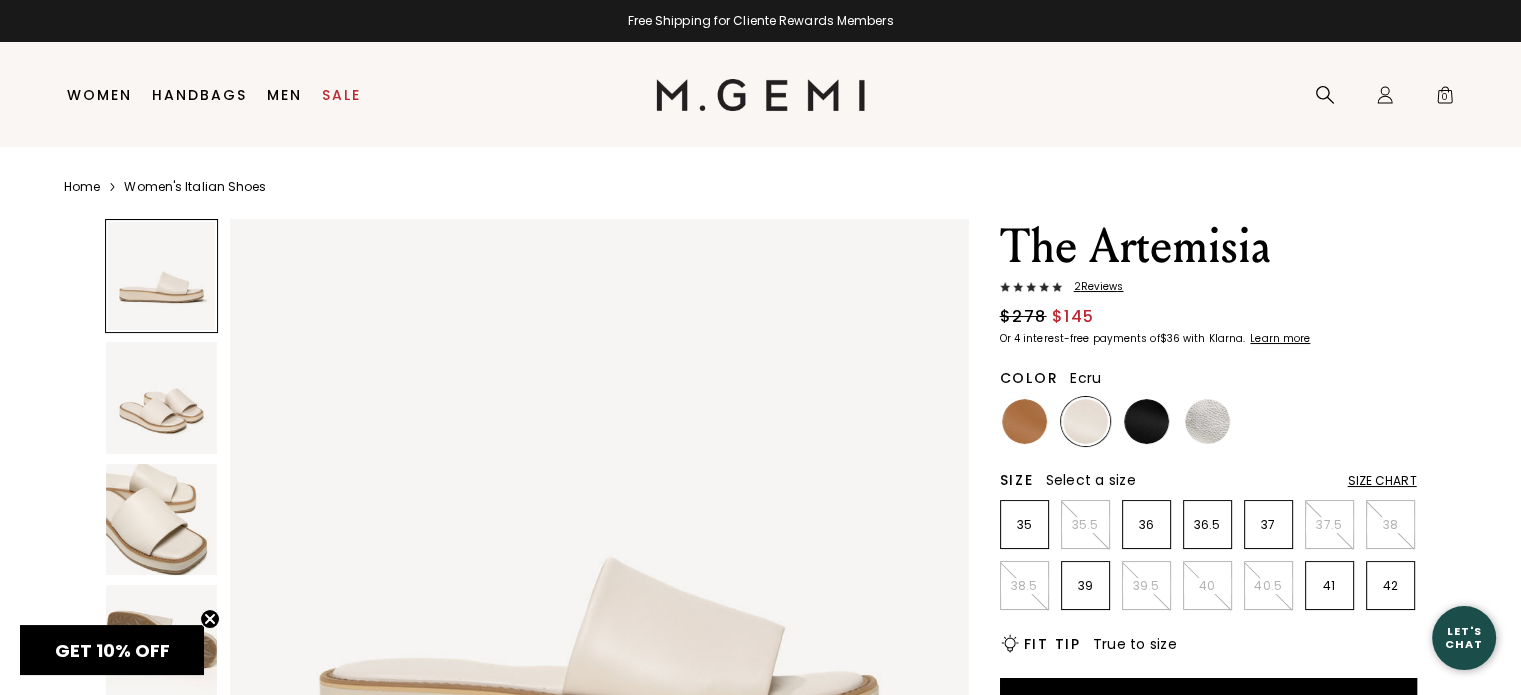 click at bounding box center [599, 588] 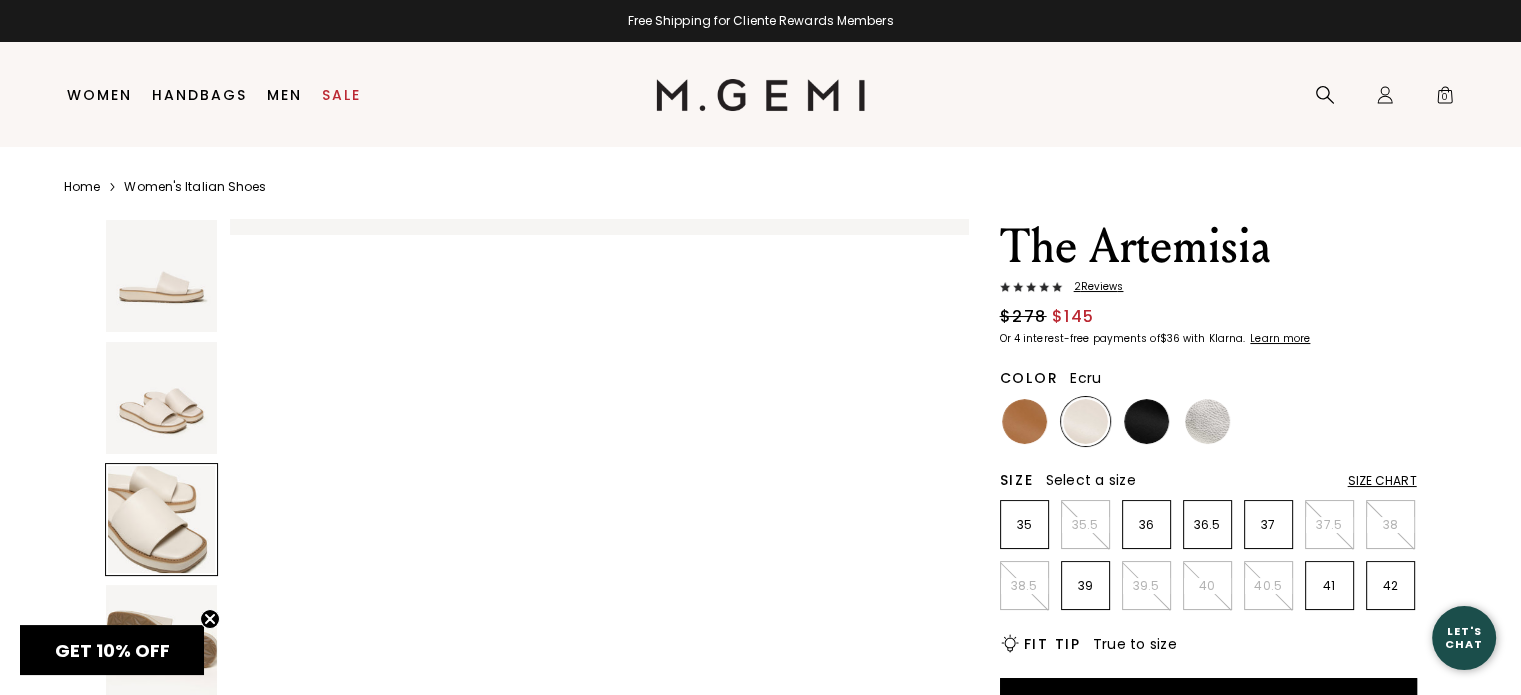 scroll, scrollTop: 1486, scrollLeft: 0, axis: vertical 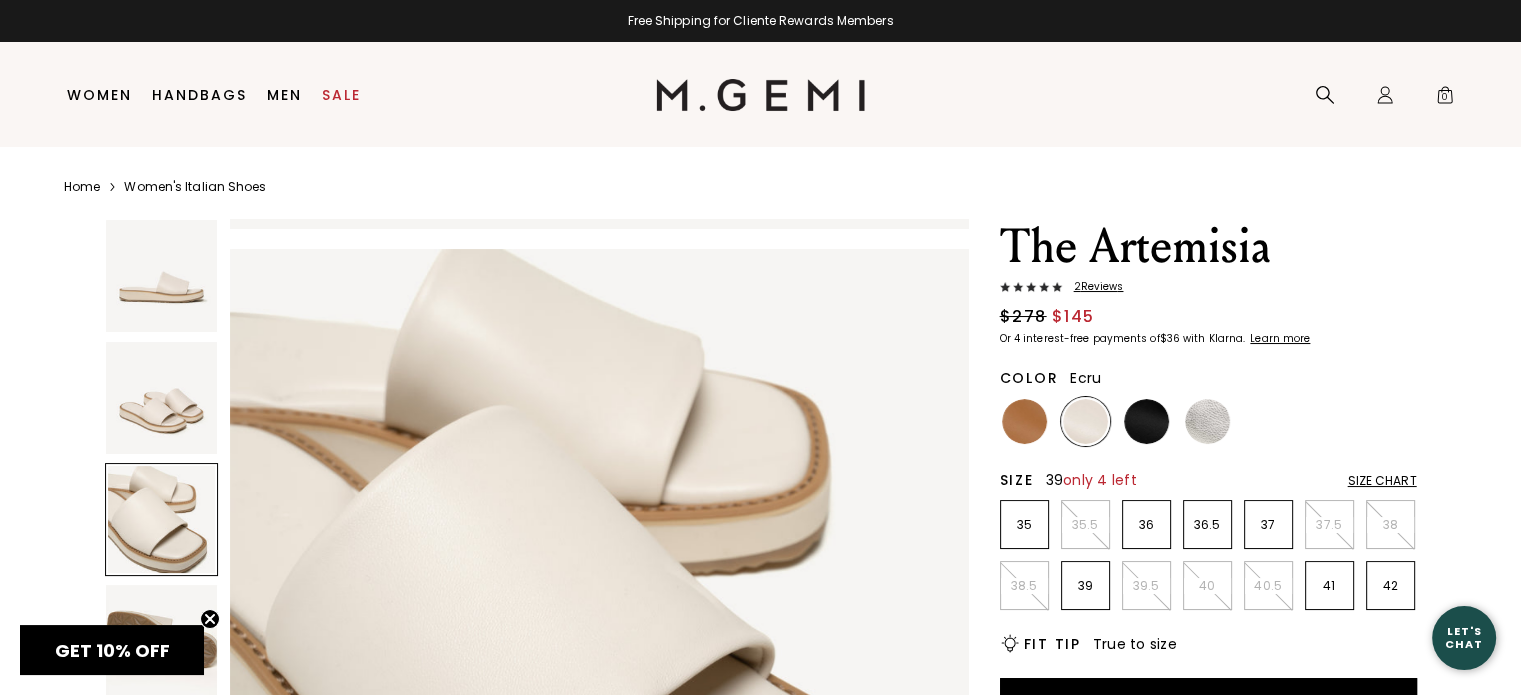 click on "39" at bounding box center (1085, 586) 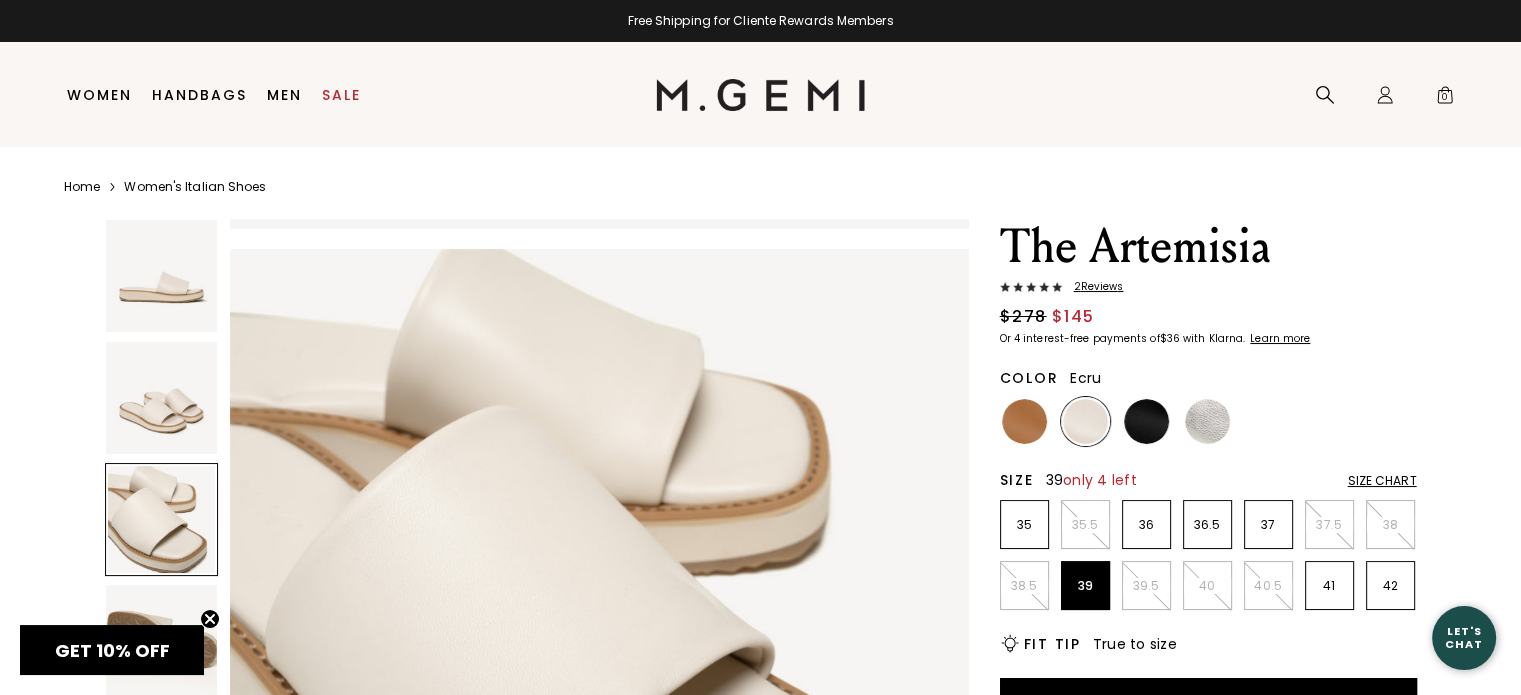 scroll, scrollTop: 0, scrollLeft: 0, axis: both 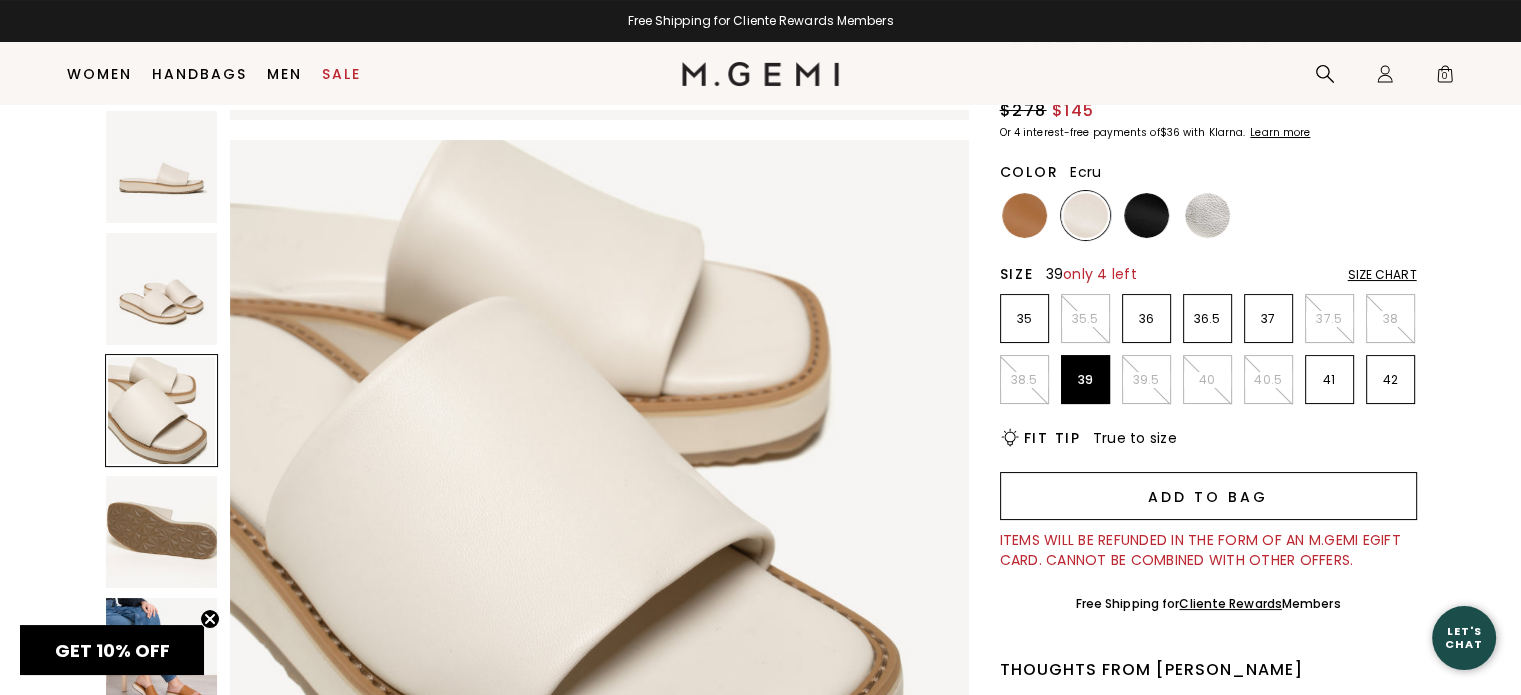 click on "Add to Bag" at bounding box center [1208, 496] 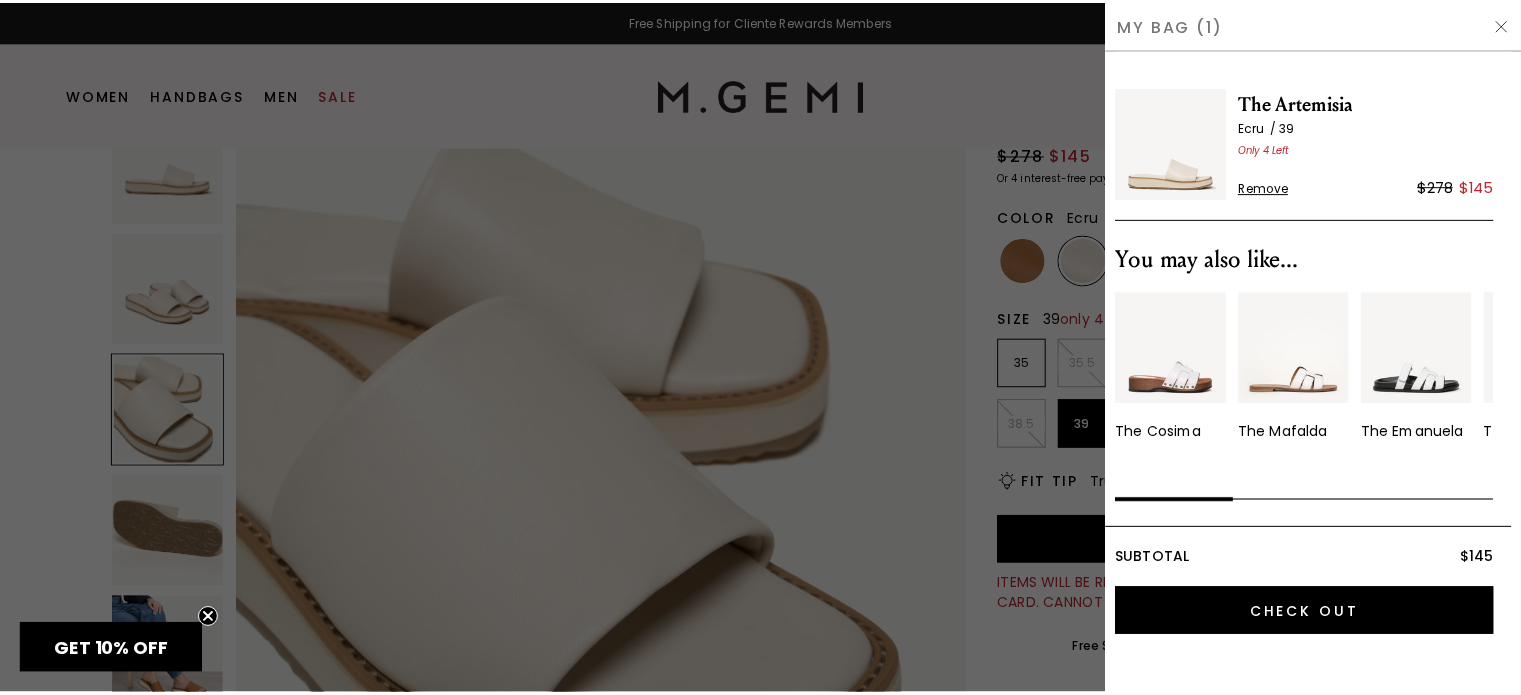 scroll, scrollTop: 0, scrollLeft: 0, axis: both 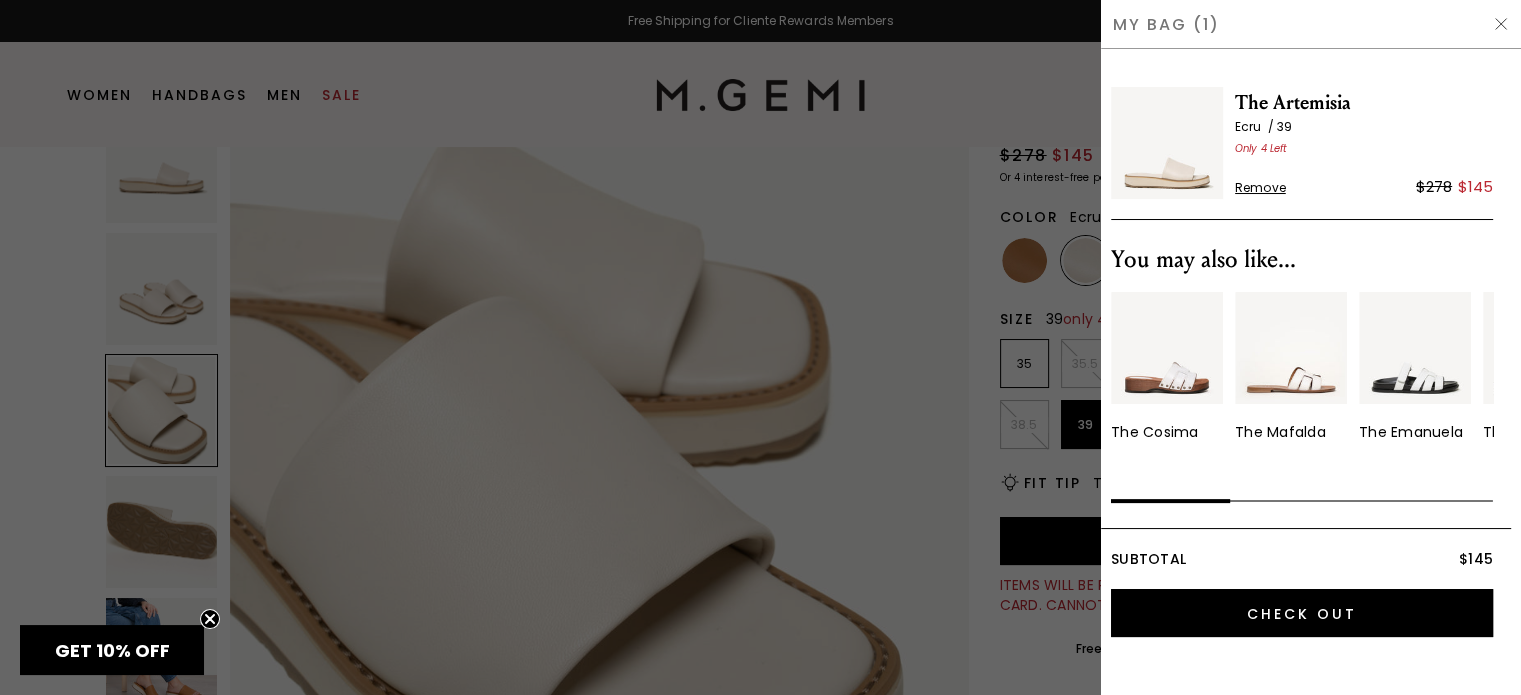click at bounding box center (760, 347) 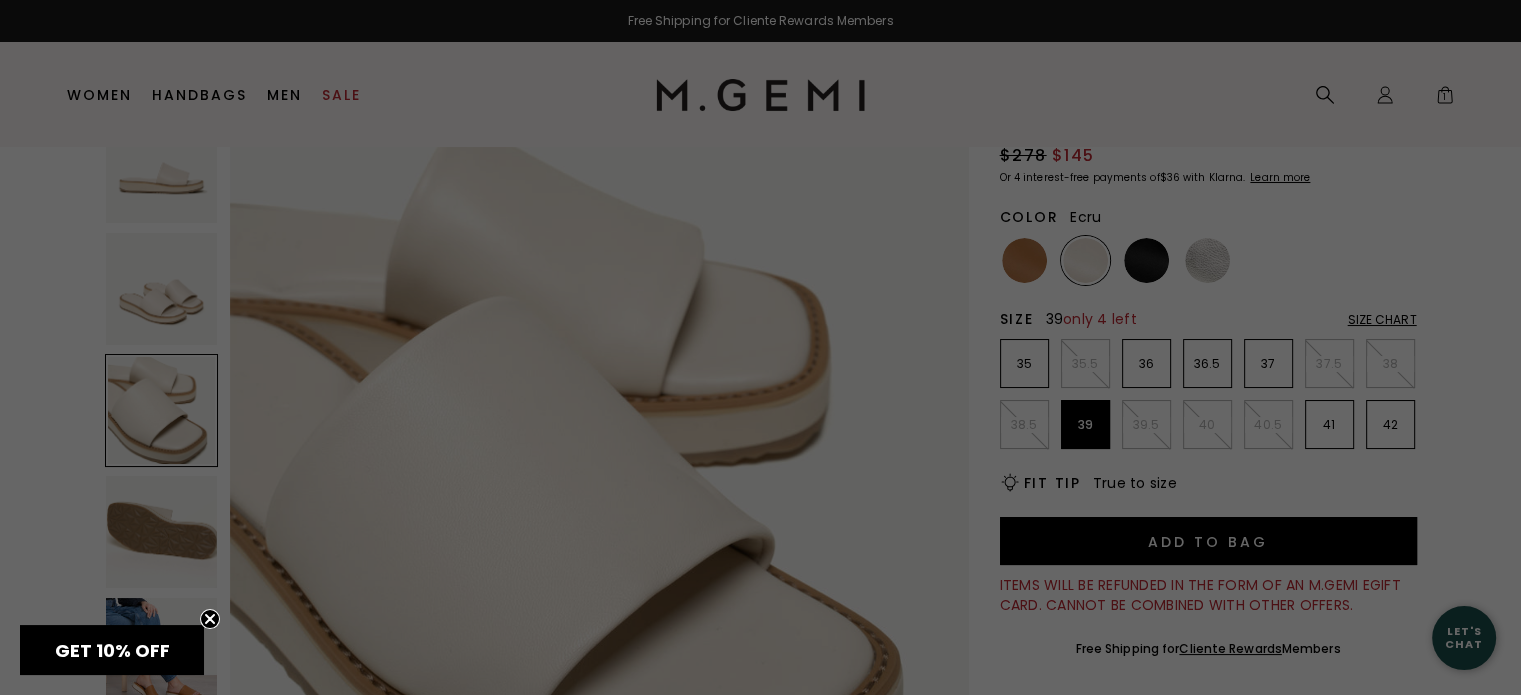 scroll, scrollTop: 121, scrollLeft: 0, axis: vertical 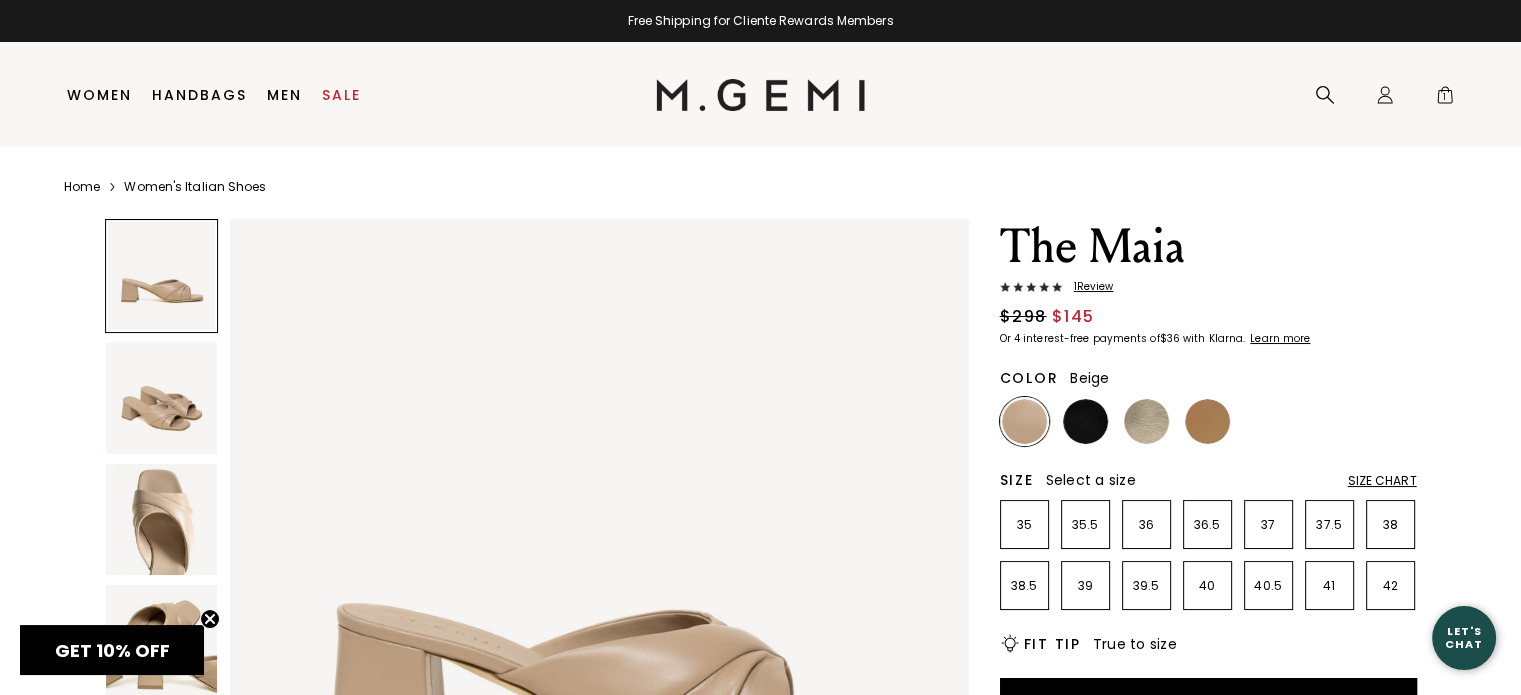 click at bounding box center [162, 398] 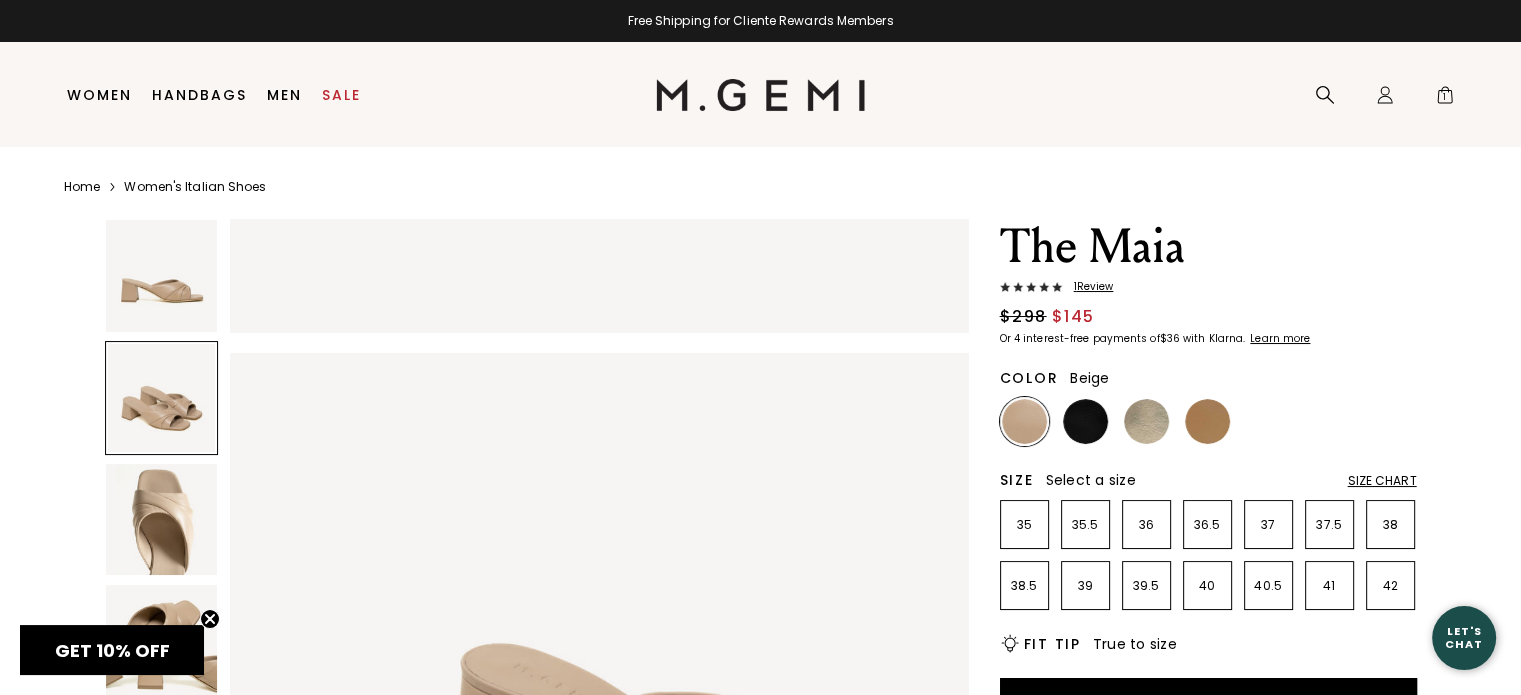 scroll, scrollTop: 743, scrollLeft: 0, axis: vertical 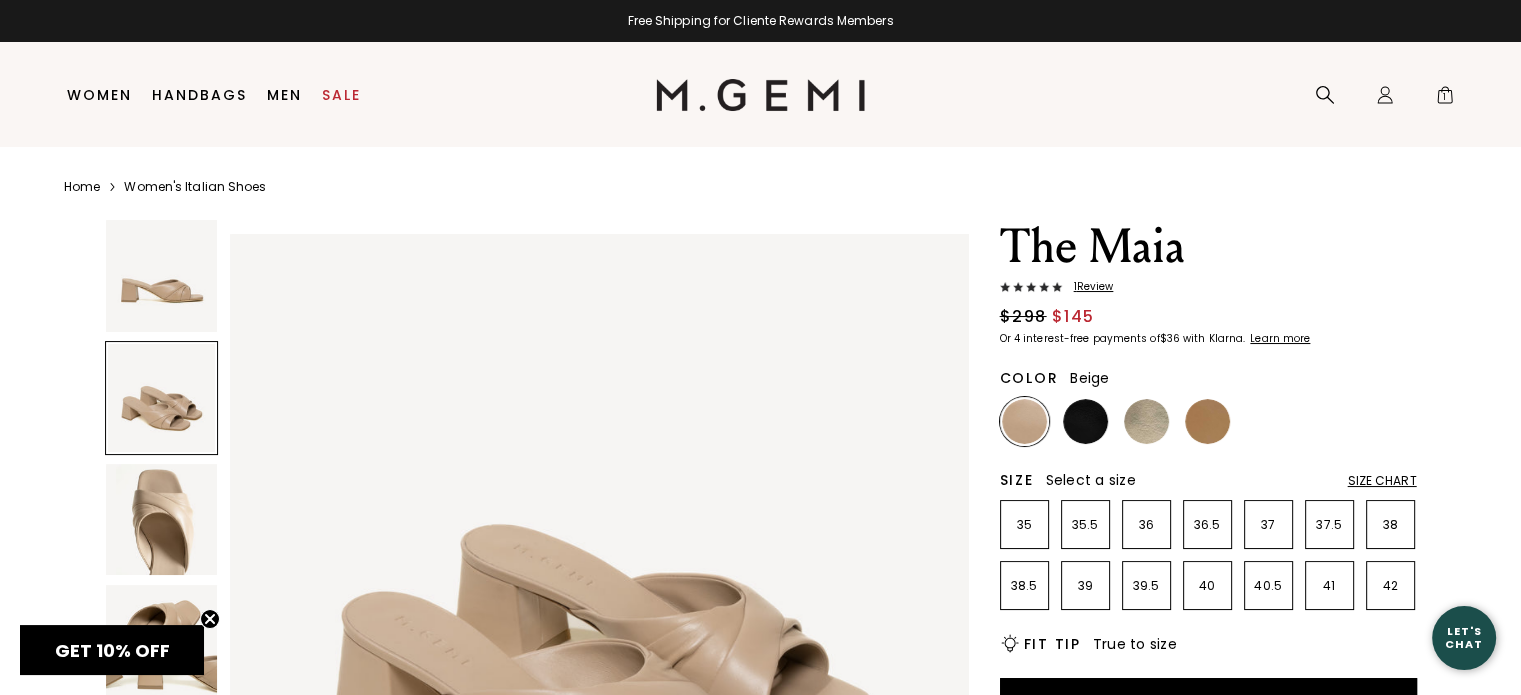 click at bounding box center [162, 520] 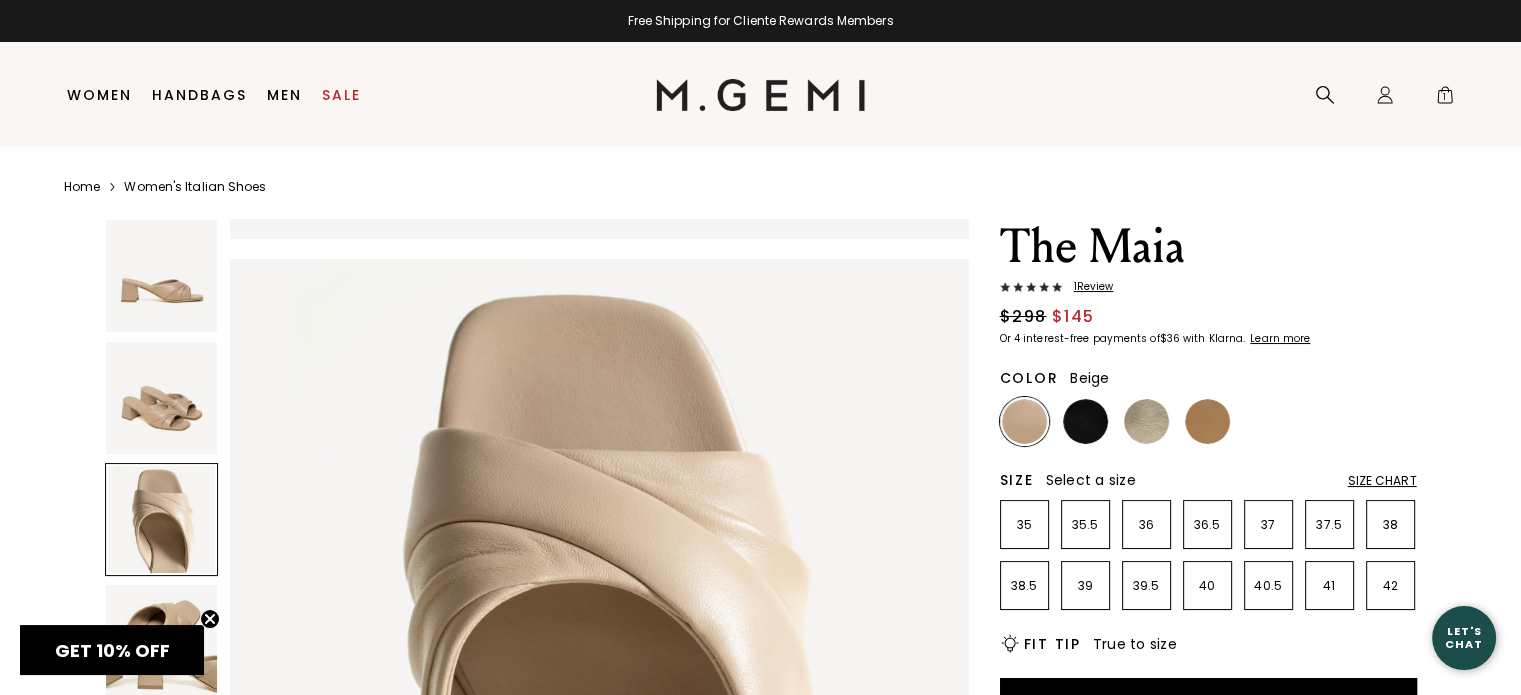 scroll, scrollTop: 1486, scrollLeft: 0, axis: vertical 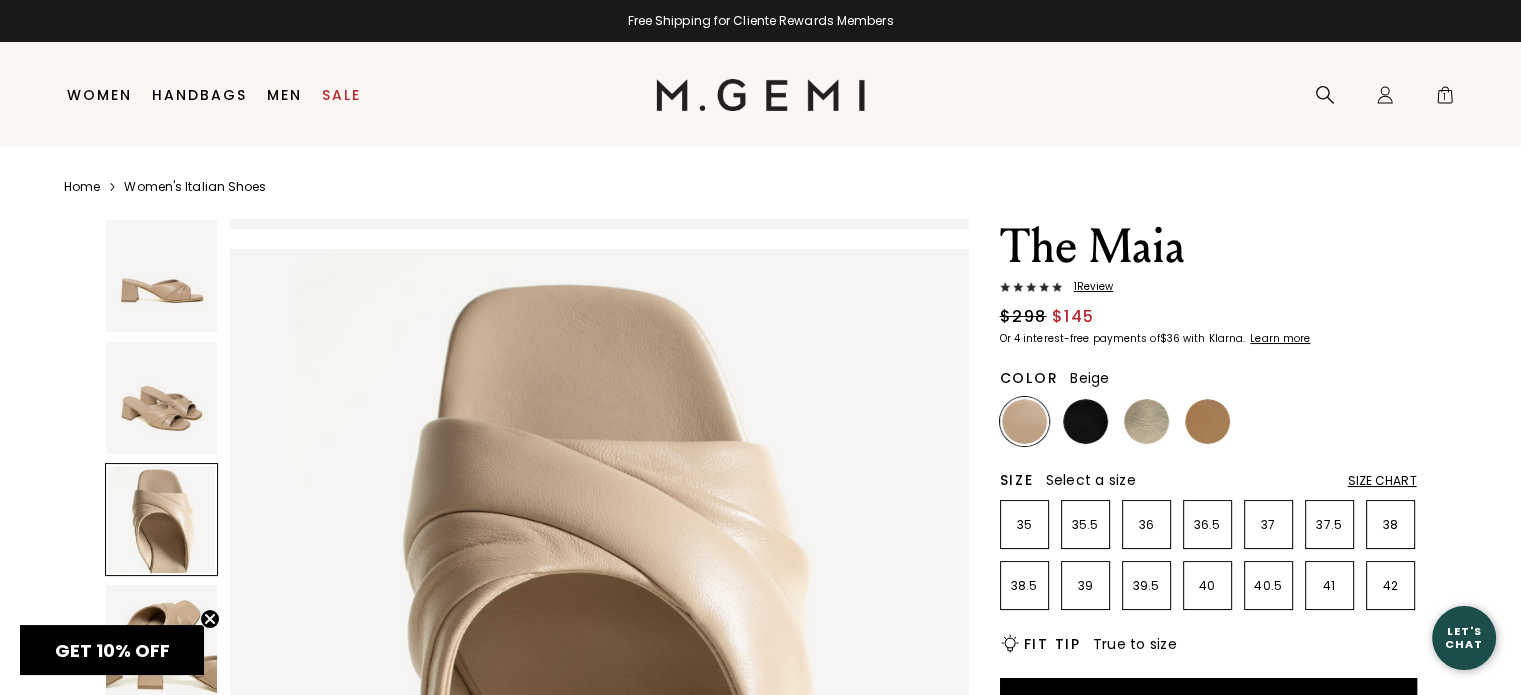 click at bounding box center (162, 520) 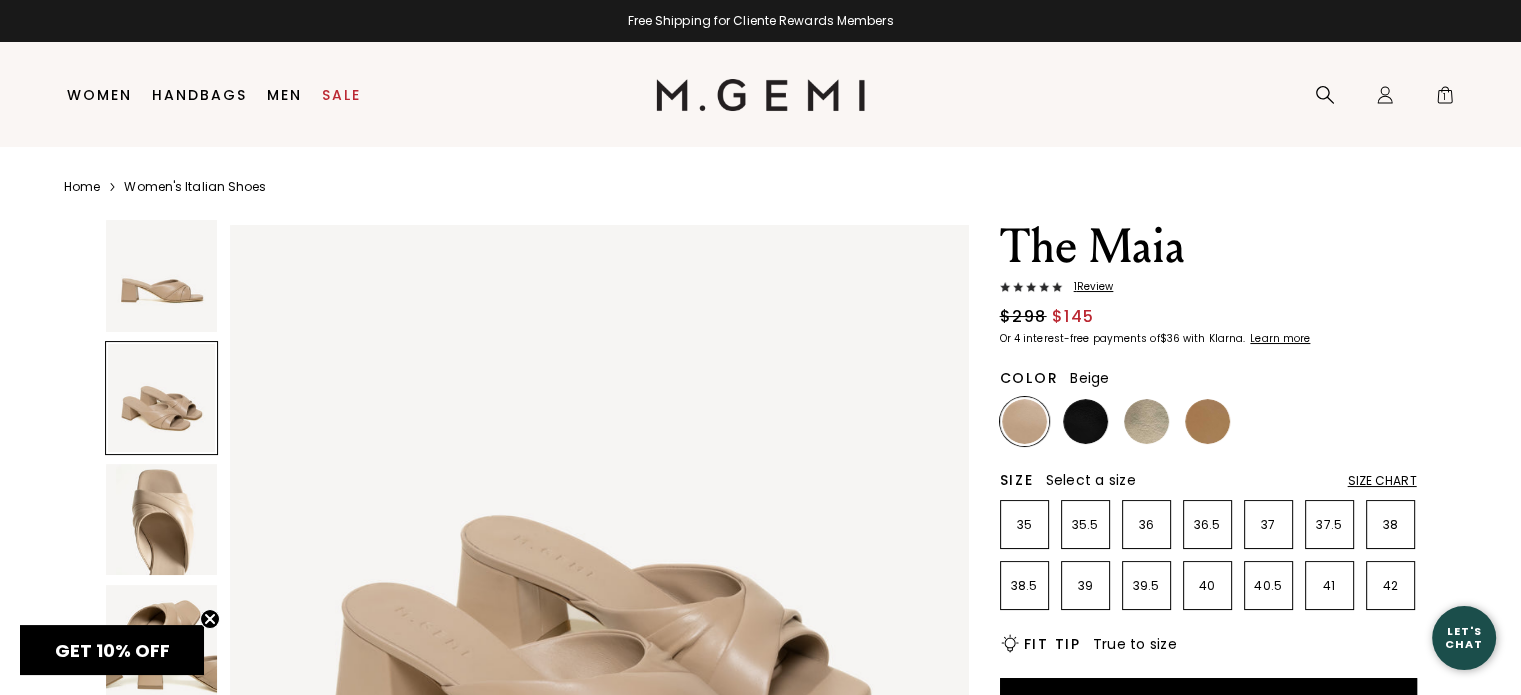 scroll, scrollTop: 743, scrollLeft: 0, axis: vertical 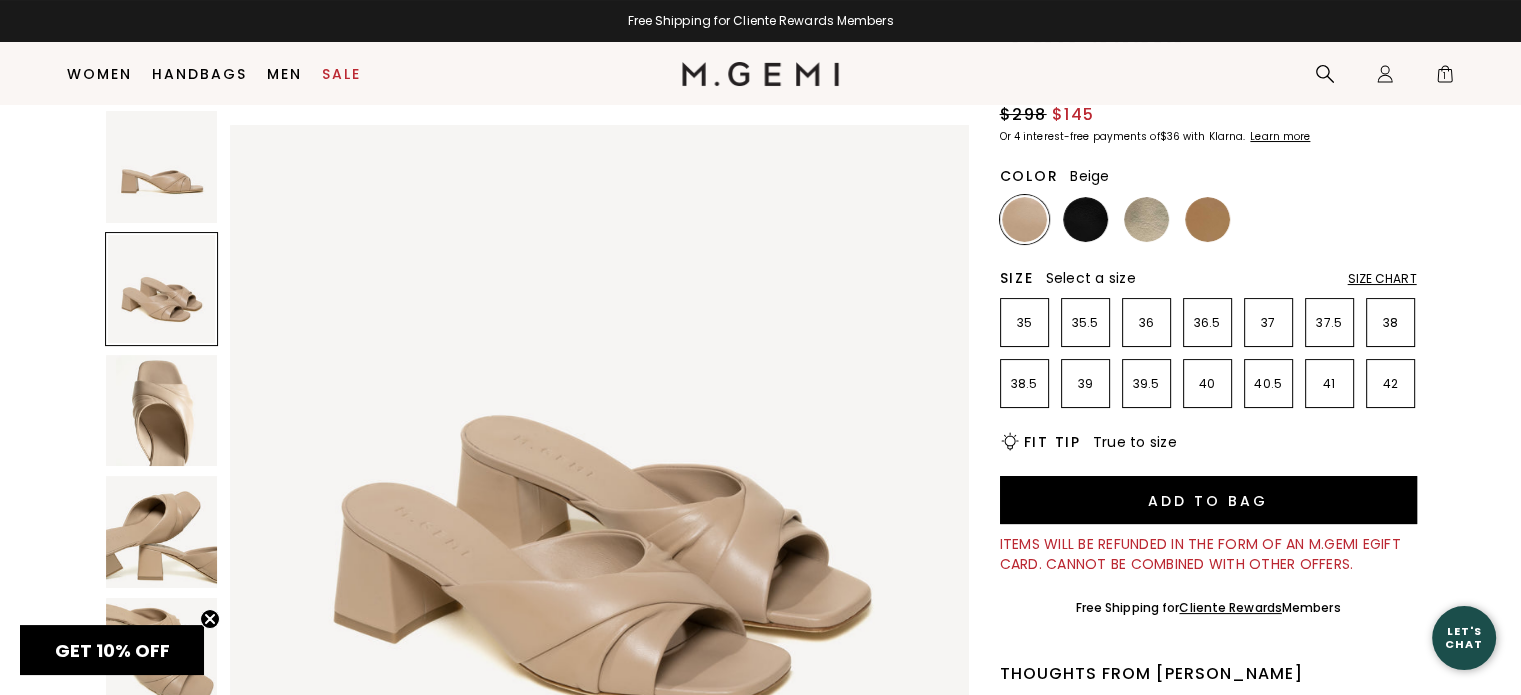 click at bounding box center [162, 532] 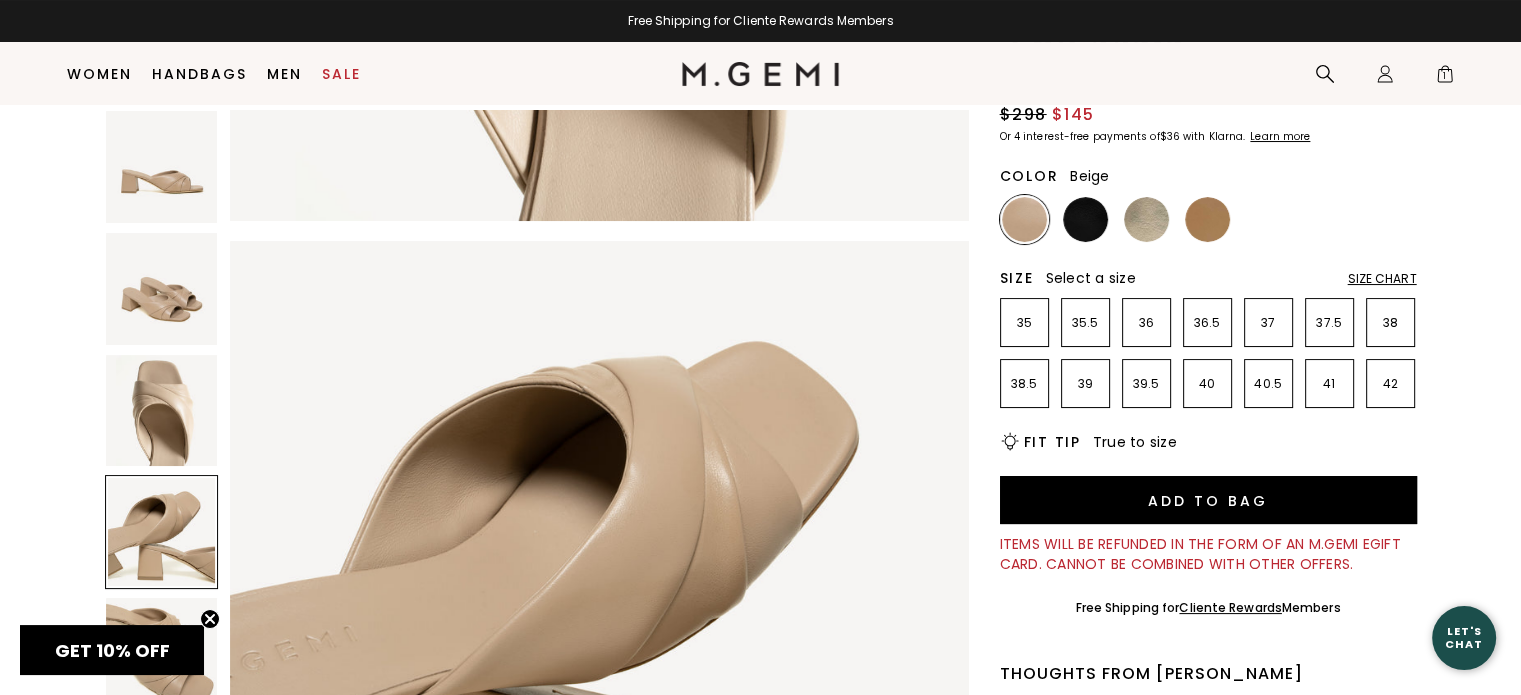 scroll, scrollTop: 2228, scrollLeft: 0, axis: vertical 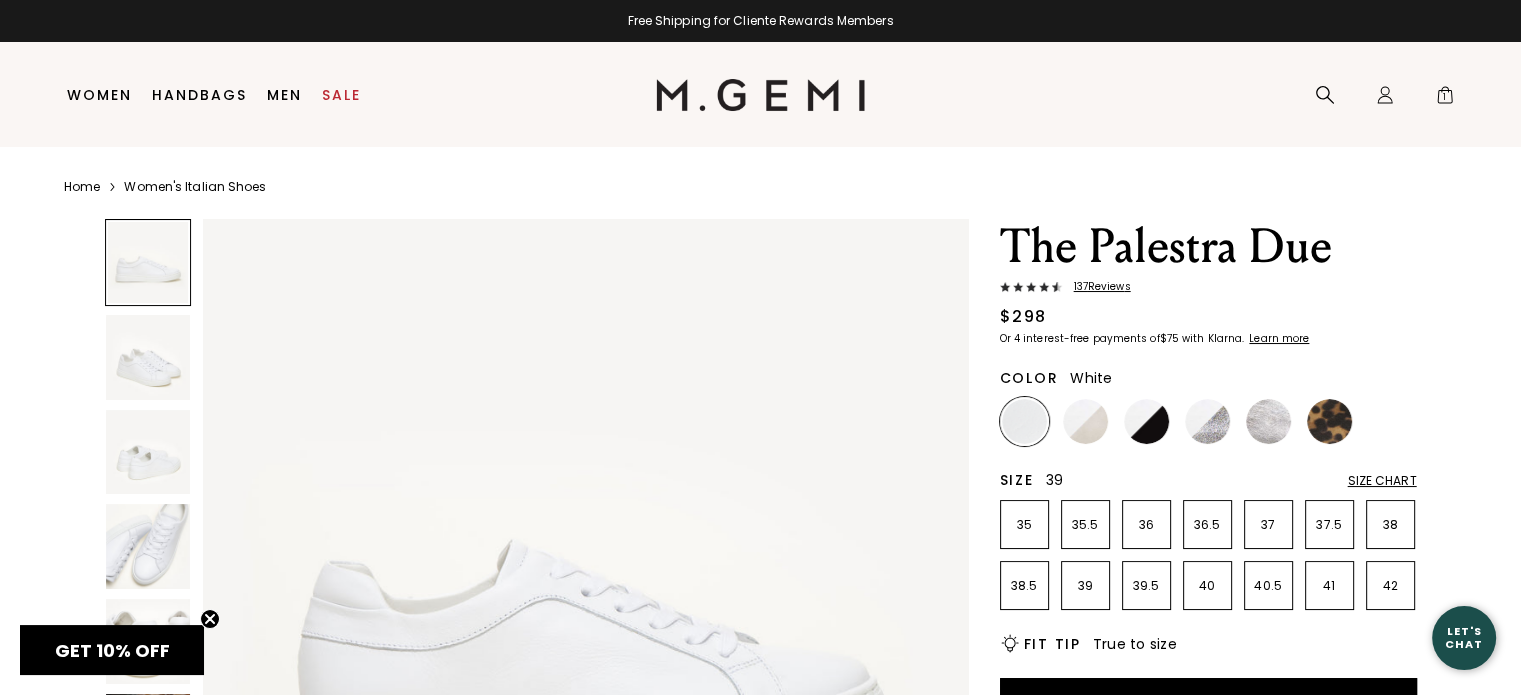 click on "39" at bounding box center [1085, 586] 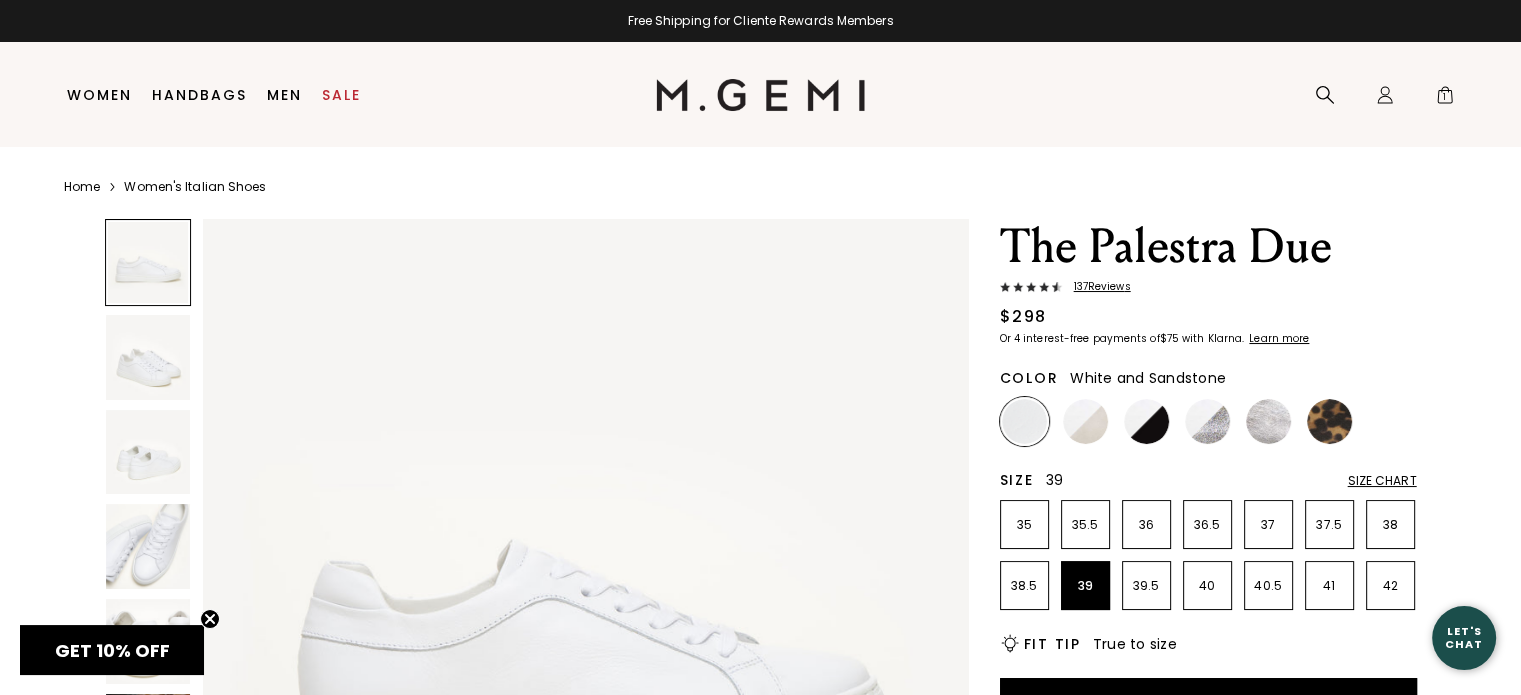 click at bounding box center (1085, 421) 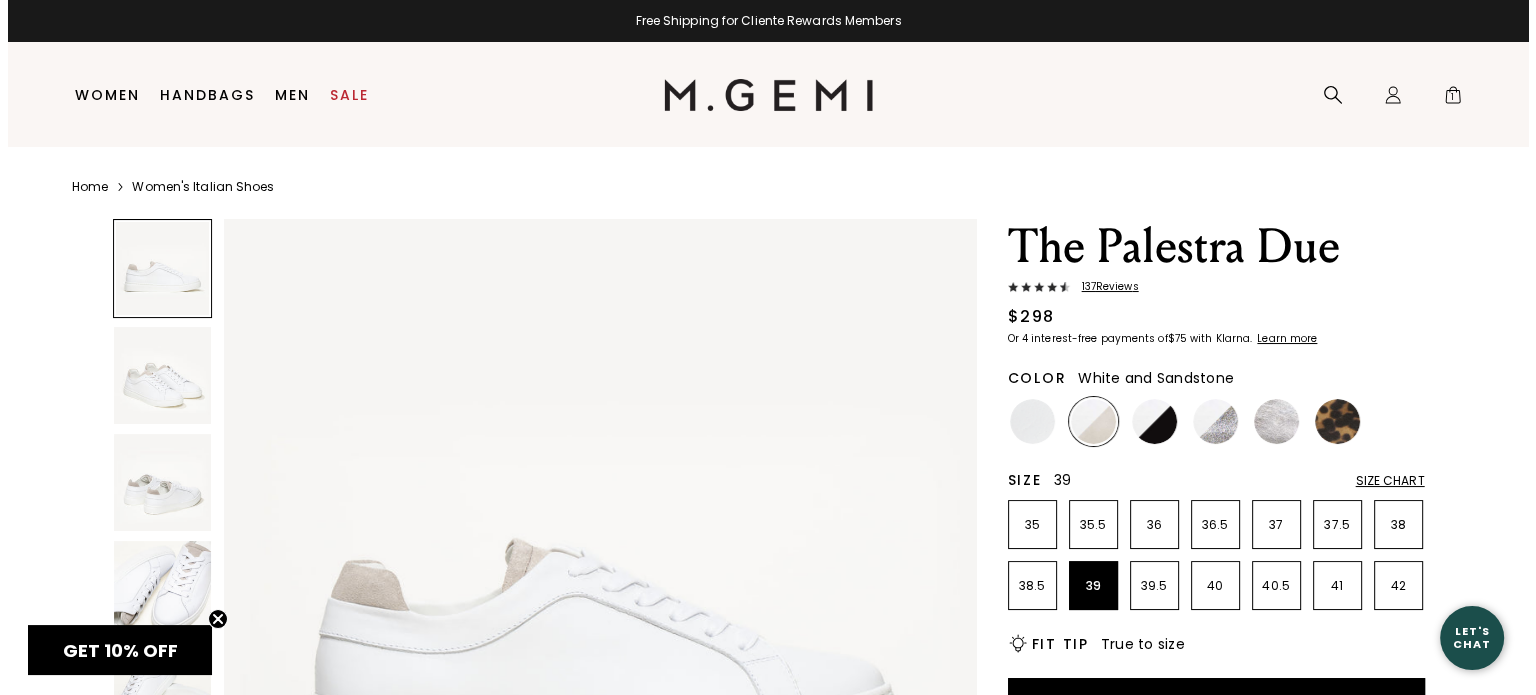 scroll, scrollTop: 0, scrollLeft: 0, axis: both 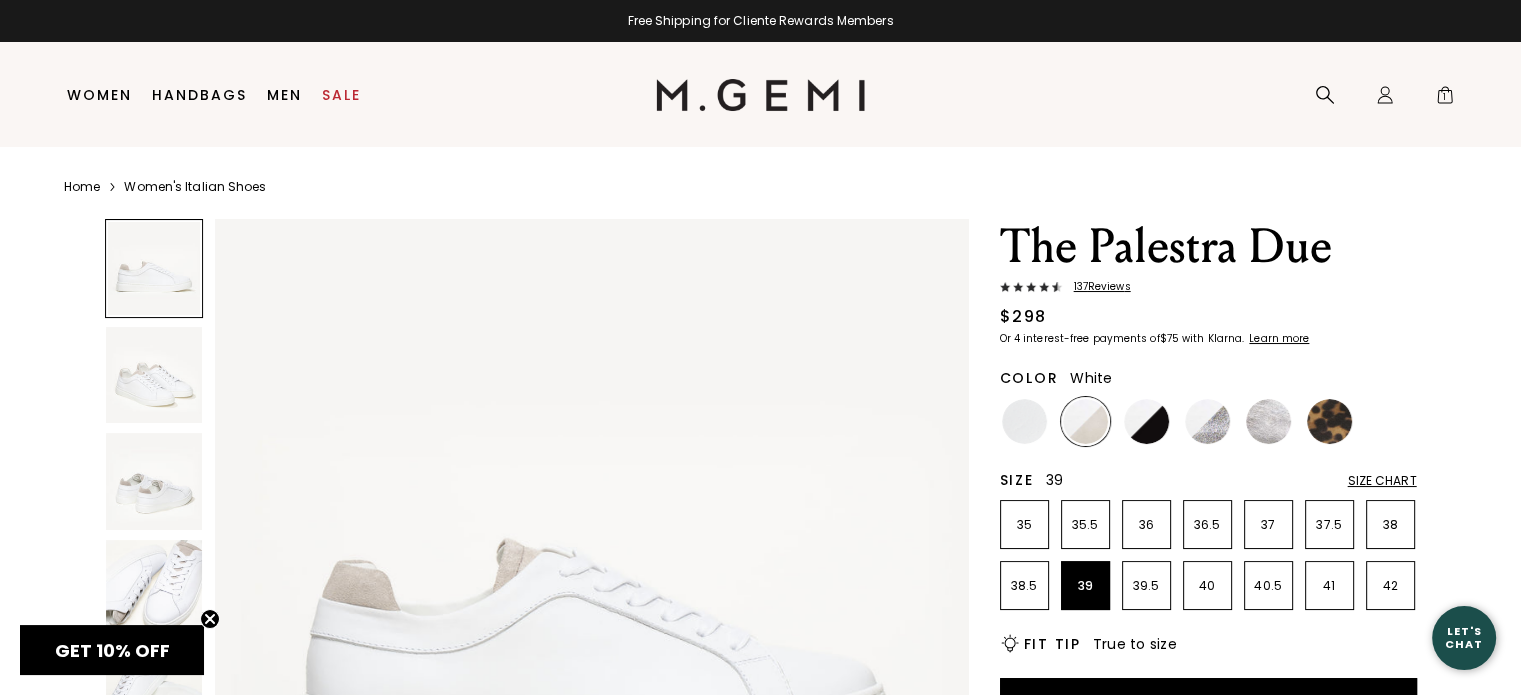 click at bounding box center (1024, 421) 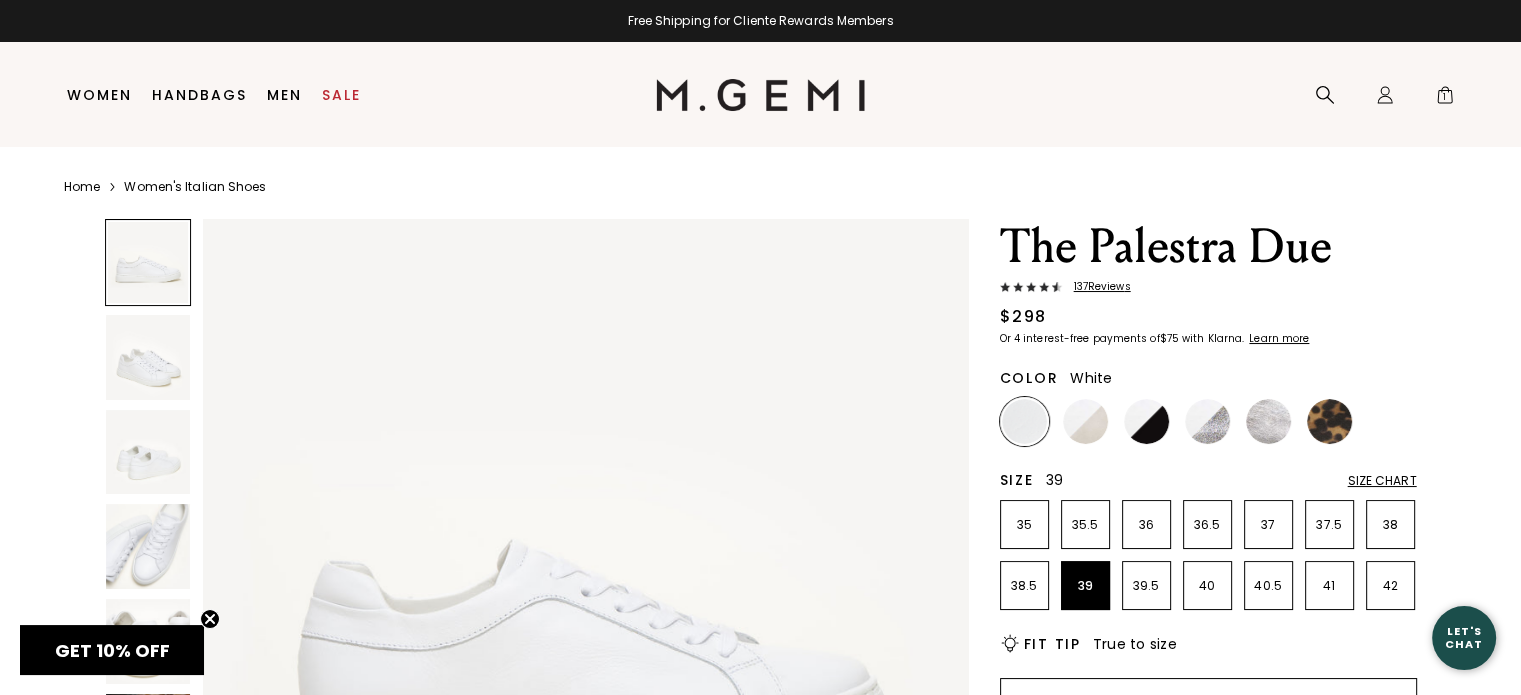 click on "Add to Bag" at bounding box center (1208, 702) 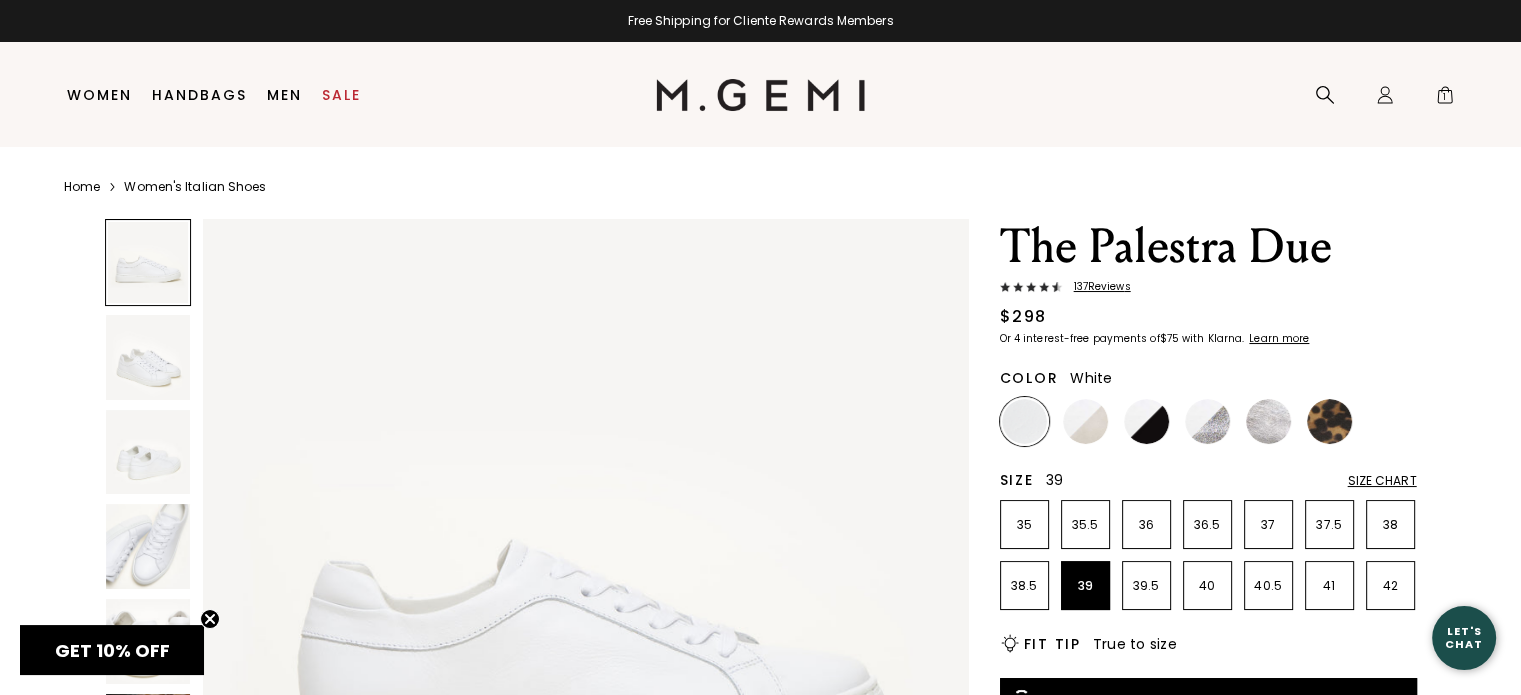 click on "The Palestra Due 137  Review s $298
Or 4 interest-free payments of  $75   with Klarna Learn more
Color  White Size 39 Size Chart 35 35.5 36 36.5 37 37.5 38 38.5 39 39.5 40 40.5 41 42 Icons/20x20/bulb@2x Fit Tip True to size Add to Bag Free Shipping for  Cliente Rewards  Members Thoughts from [PERSON_NAME]
We spent over a year perfecting our signature sneaker, using a combination of customer feedback and artisan expertise to strike a balance of all-day comfort and streamlined style. Crafted from ultra-soft, flexible leather, it features a shockingly lightweight rubber sole and a breathable cushioned footbed. The Palestra Due is a bonafide closet staple.
Details Italian nappa leather upper
Italian leather lining
EVA rubber sole
Removable perforated footbed
Flat cotton laces
We use only leather from Italian tanneries certified by the Leather Working Group, a nonprofit dedicated to more sustainable leather production. Handmade in [GEOGRAPHIC_DATA], [GEOGRAPHIC_DATA]" at bounding box center (760, 802) 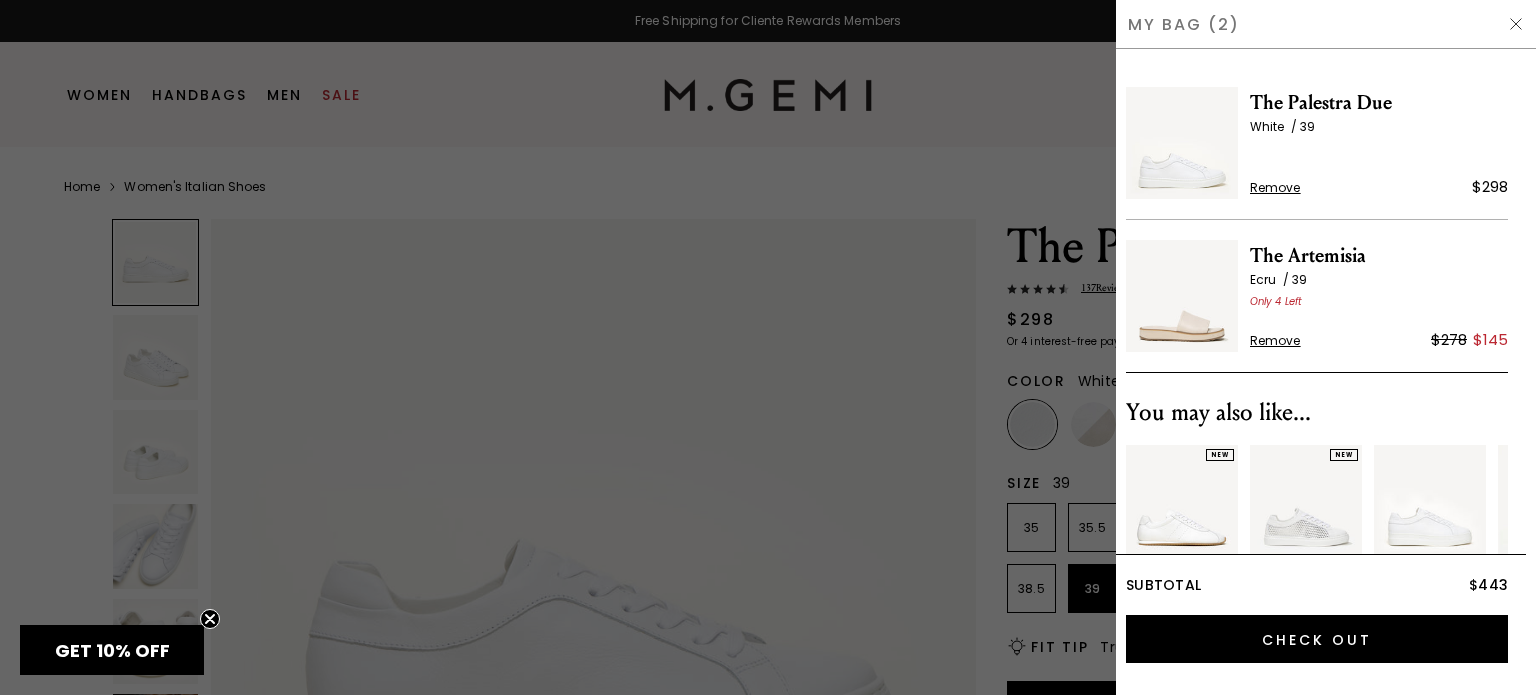scroll, scrollTop: 0, scrollLeft: 0, axis: both 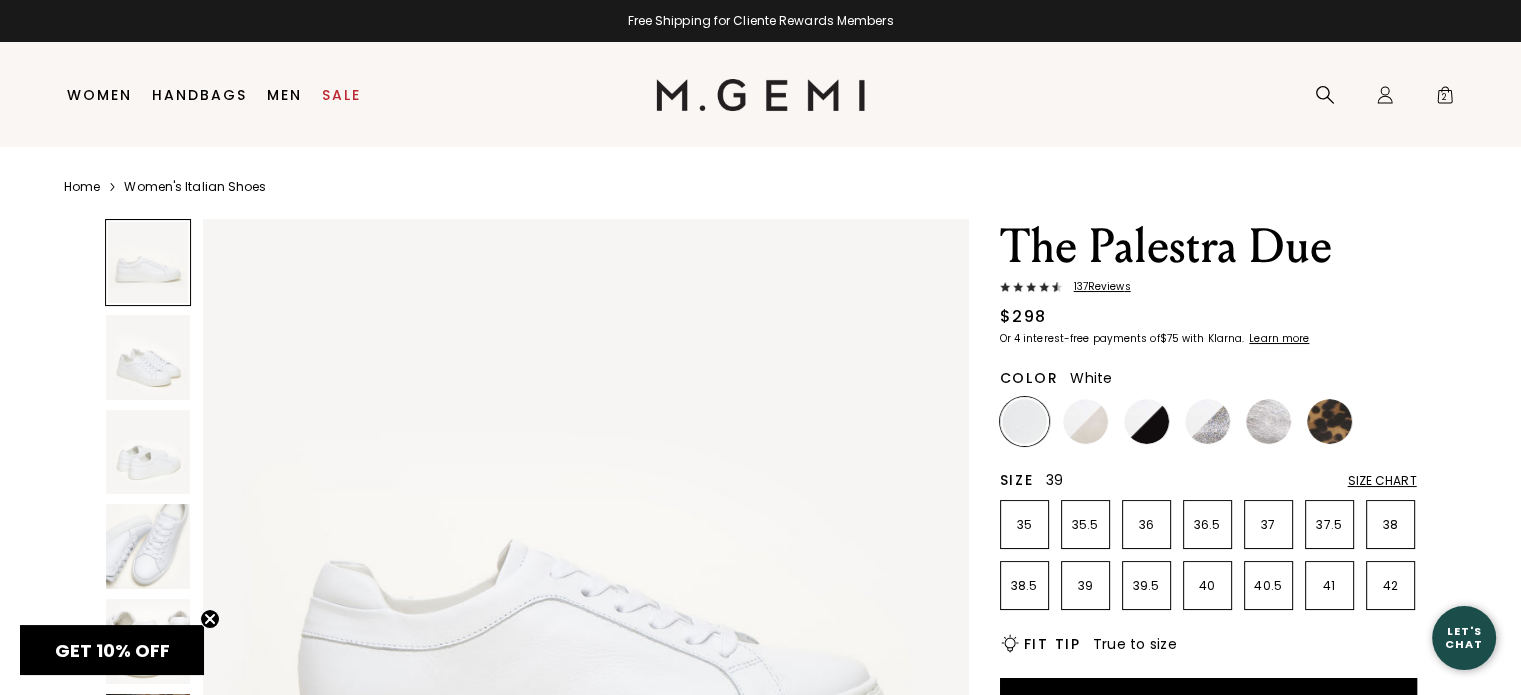 click on "39" at bounding box center (1085, 585) 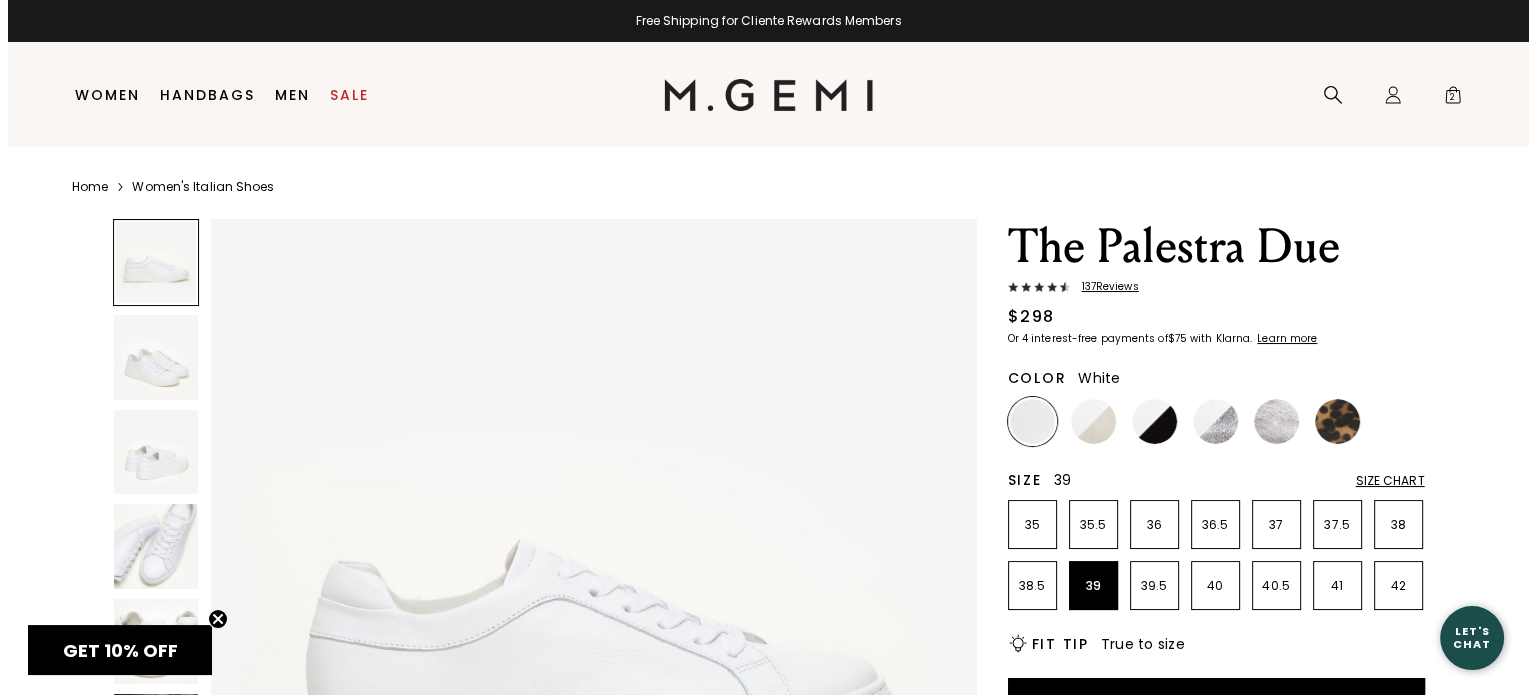 scroll, scrollTop: 0, scrollLeft: 0, axis: both 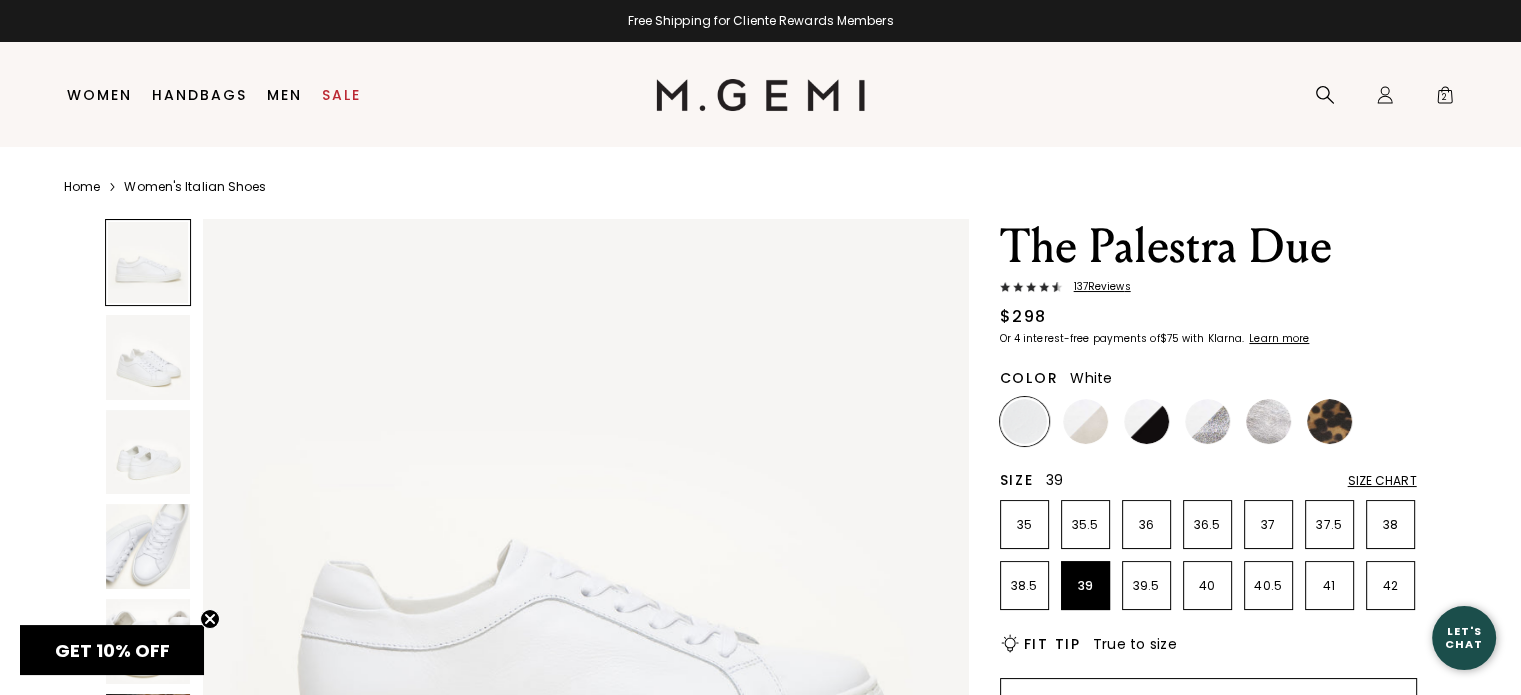 click on "Add to Bag" at bounding box center [1208, 702] 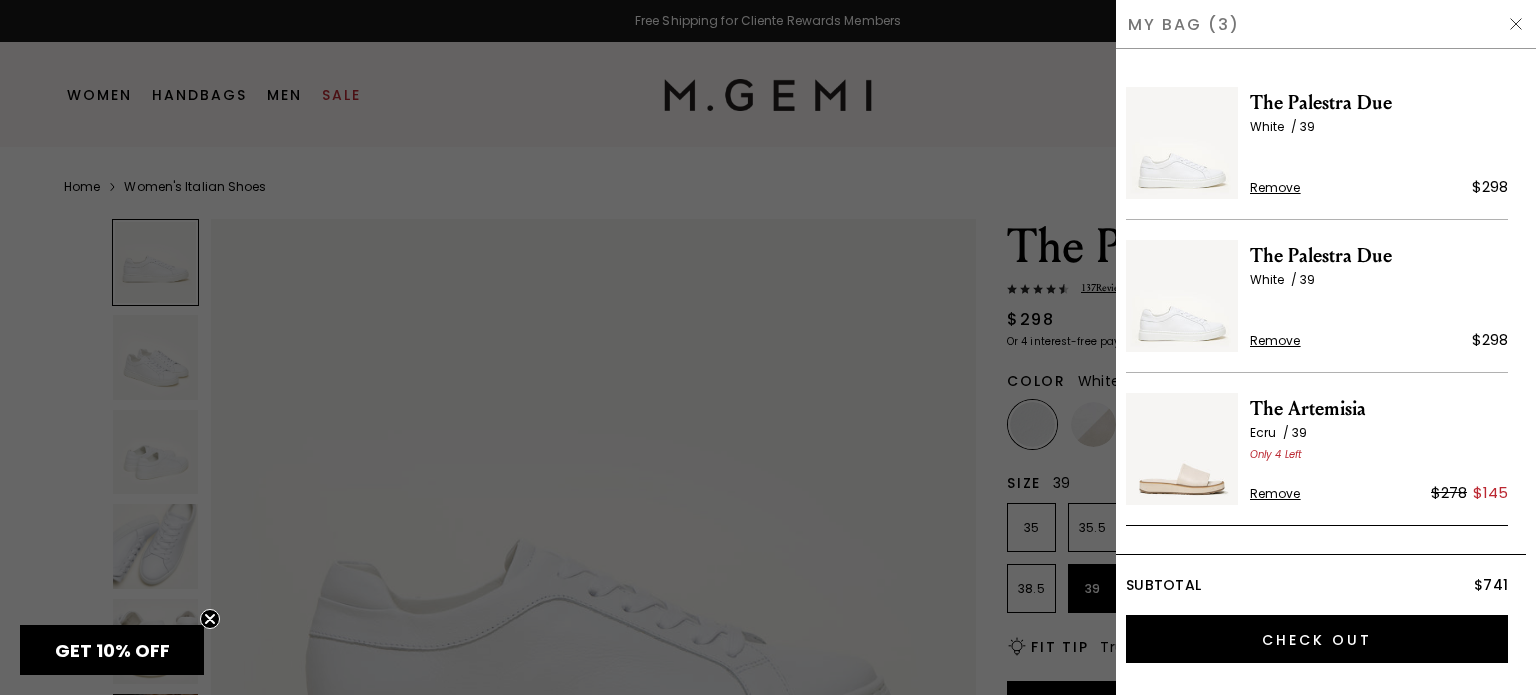 click on "Remove" at bounding box center [1275, 341] 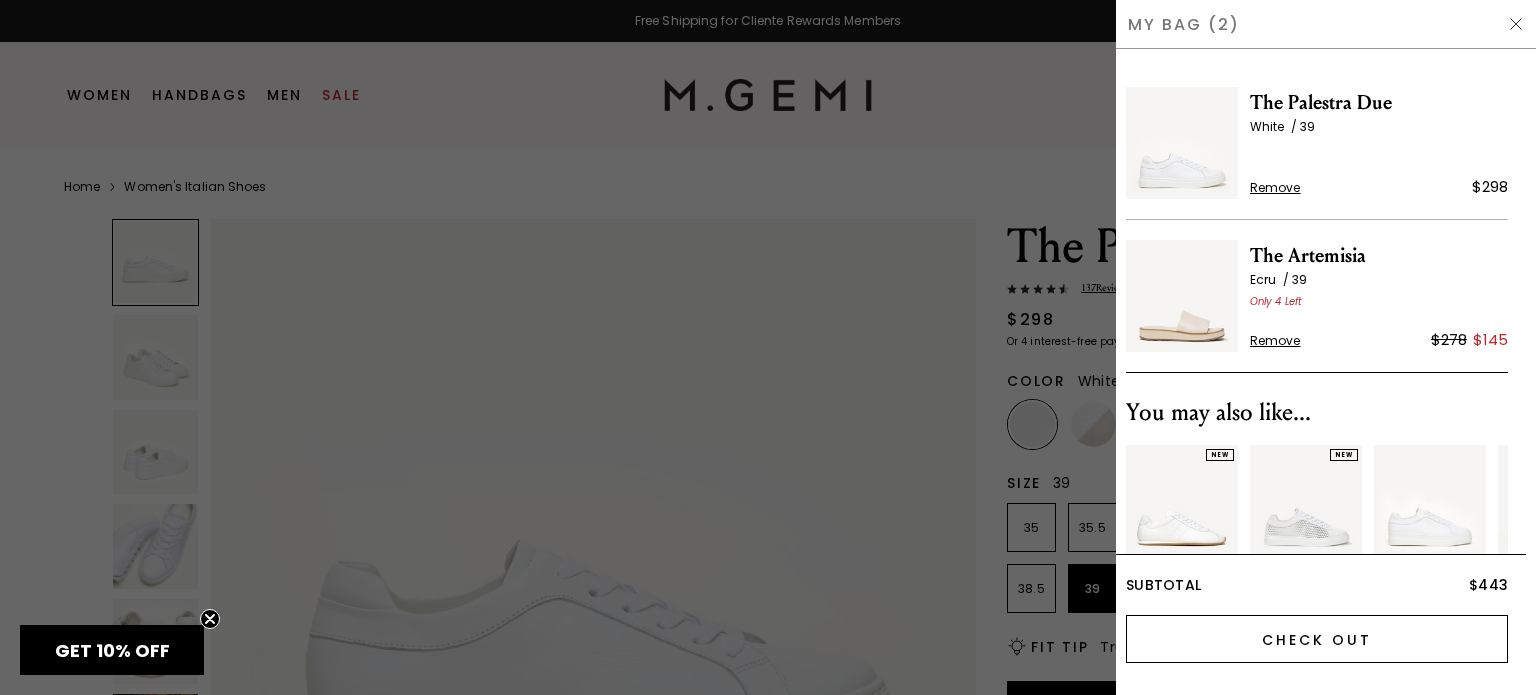 scroll, scrollTop: 0, scrollLeft: 0, axis: both 